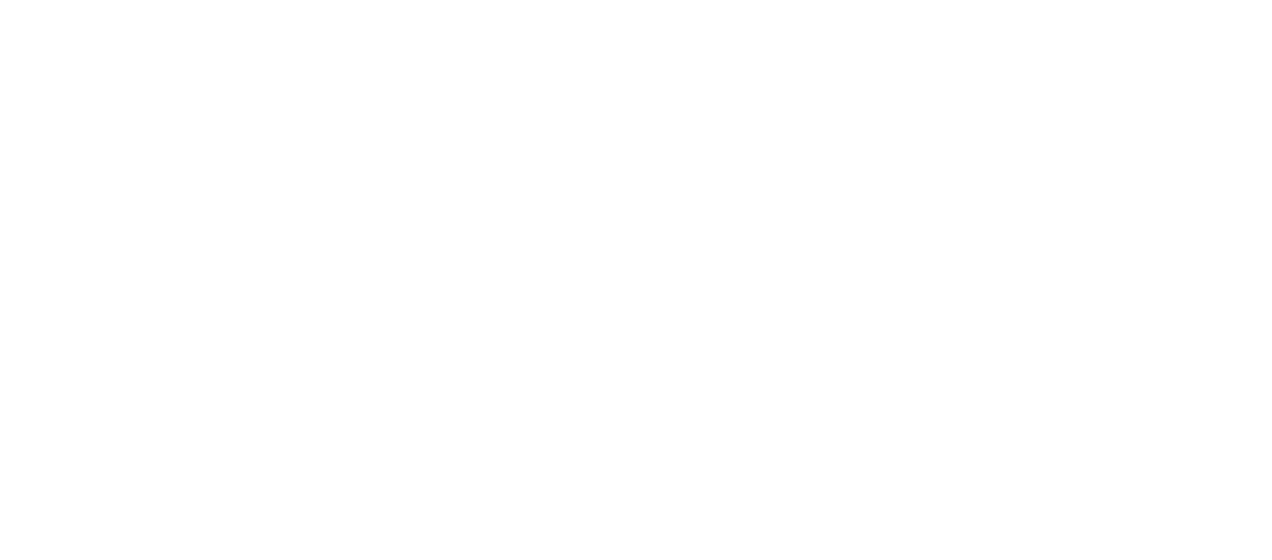 scroll, scrollTop: 0, scrollLeft: 0, axis: both 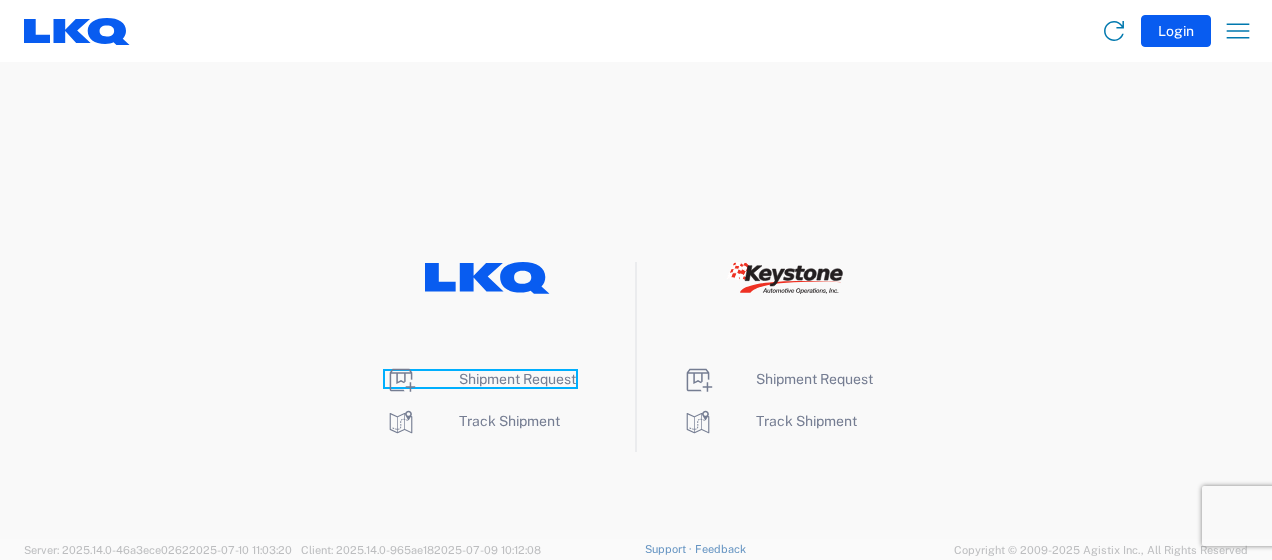 click on "Shipment Request" 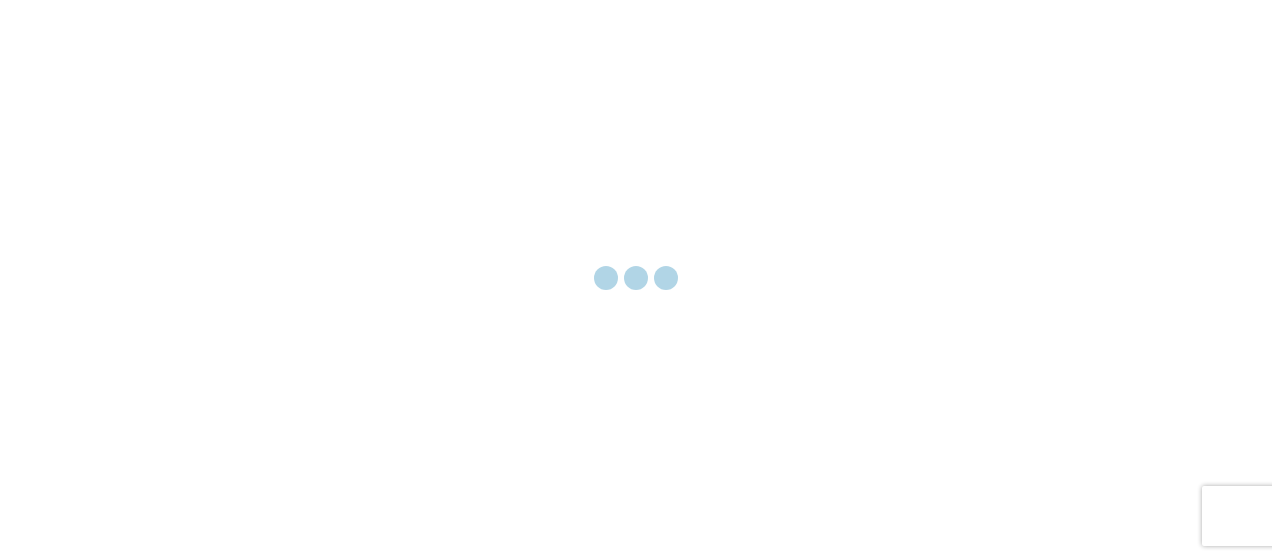 scroll, scrollTop: 0, scrollLeft: 0, axis: both 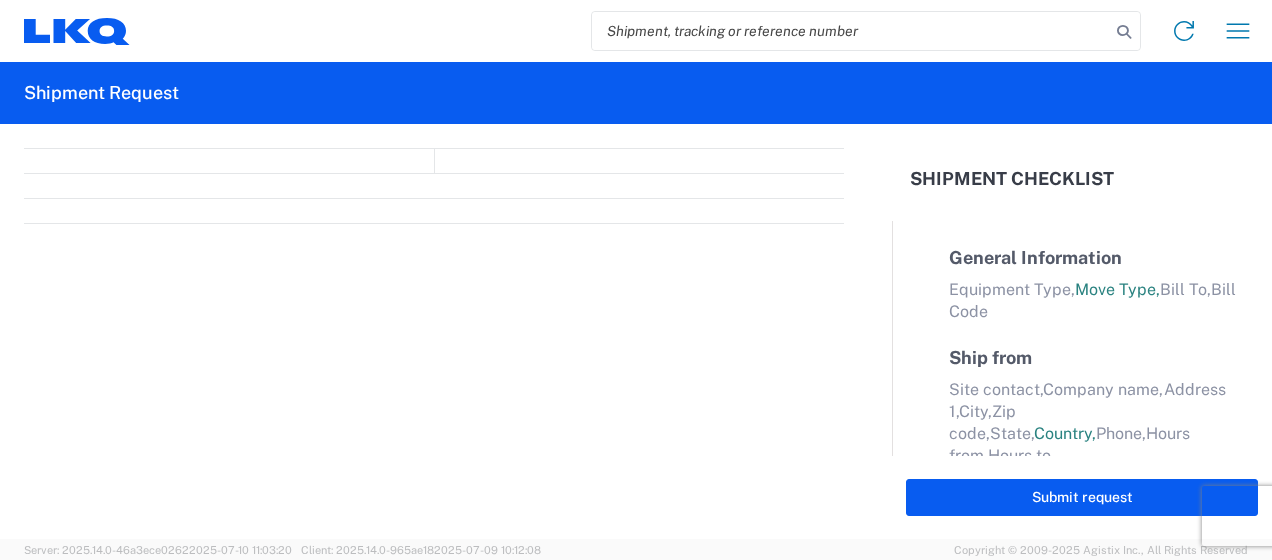 select on "FULL" 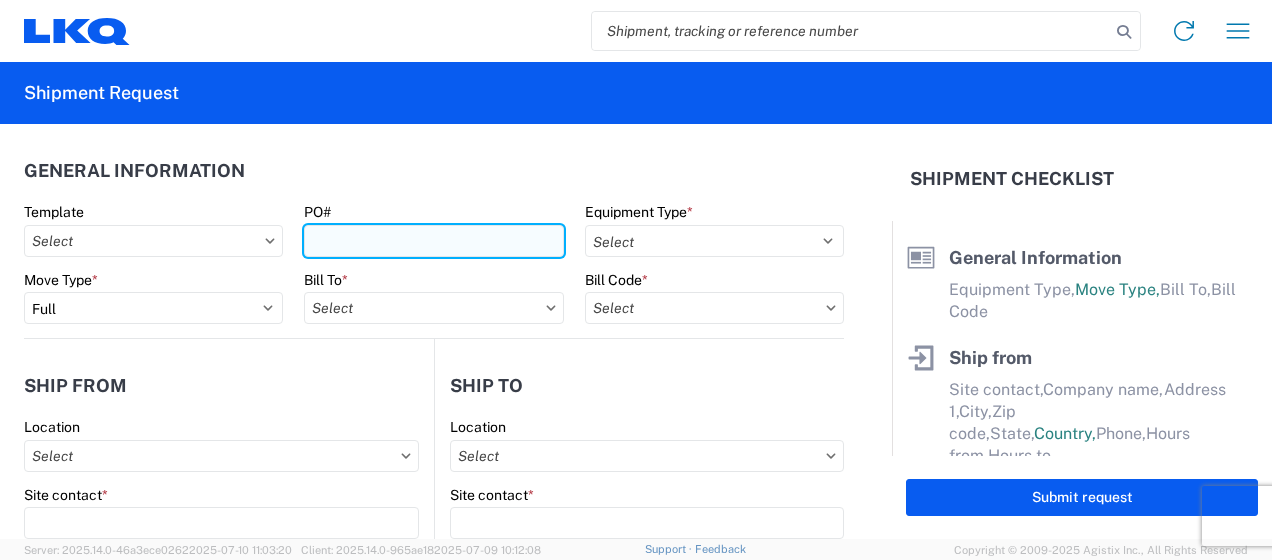 click on "PO#" at bounding box center [433, 241] 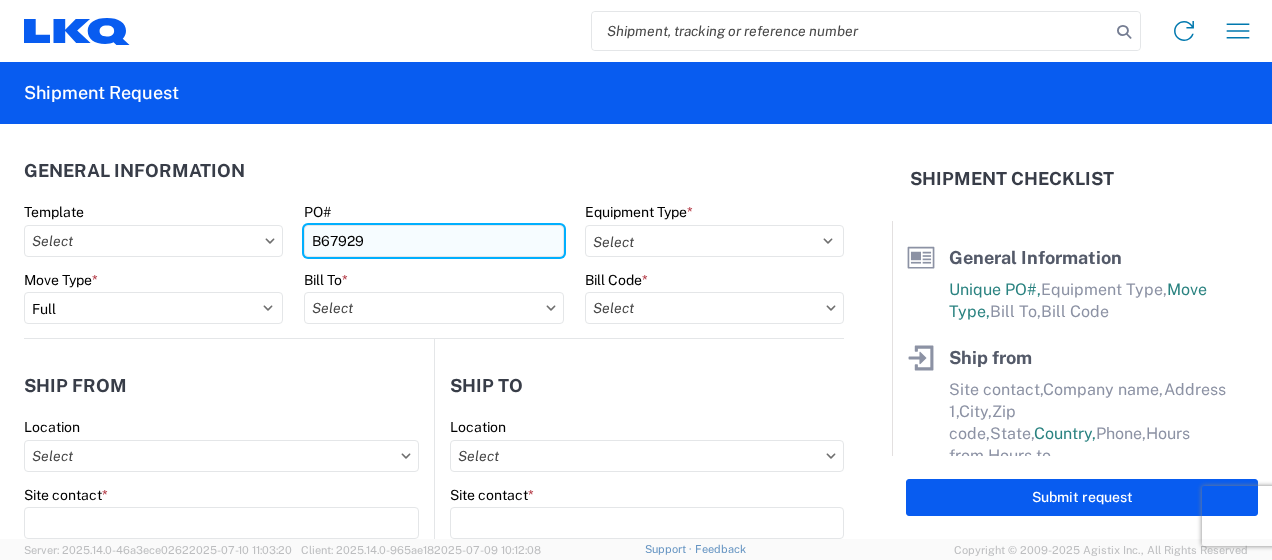 type on "B67929" 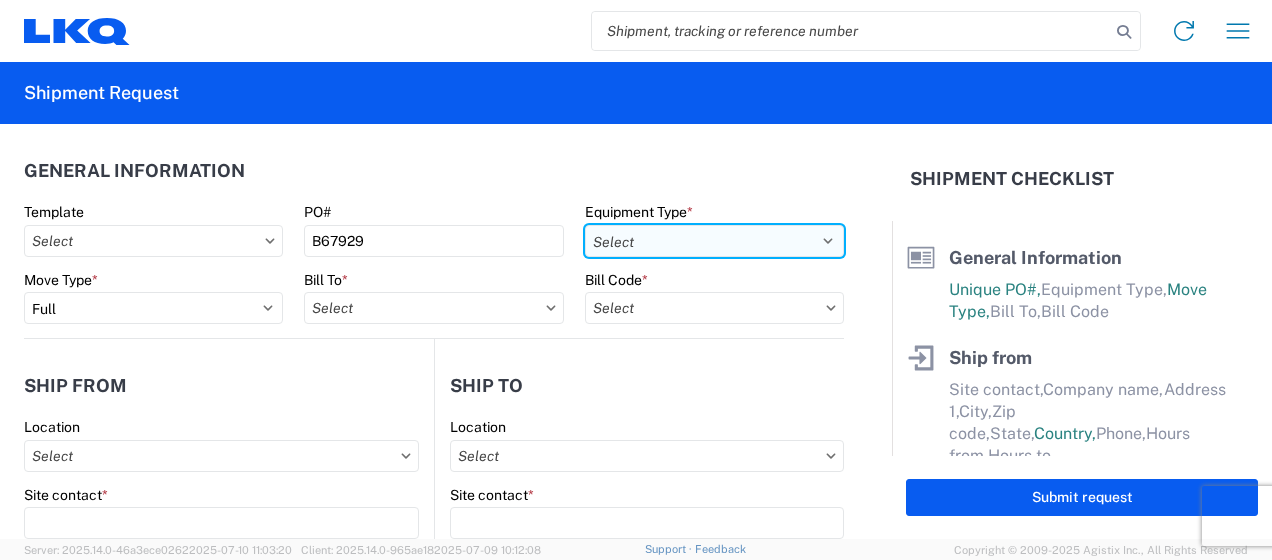 click on "Select 53’ Dry Van Flatbed Dropdeck (van) Lowboy (flatbed) Rail" at bounding box center [714, 241] 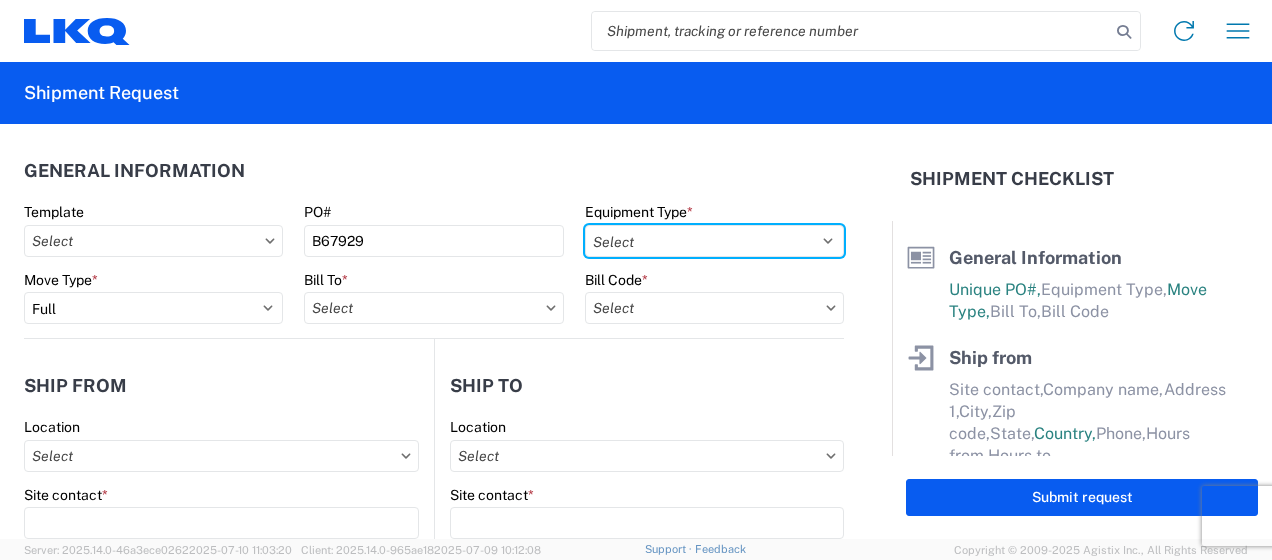 select on "STDV" 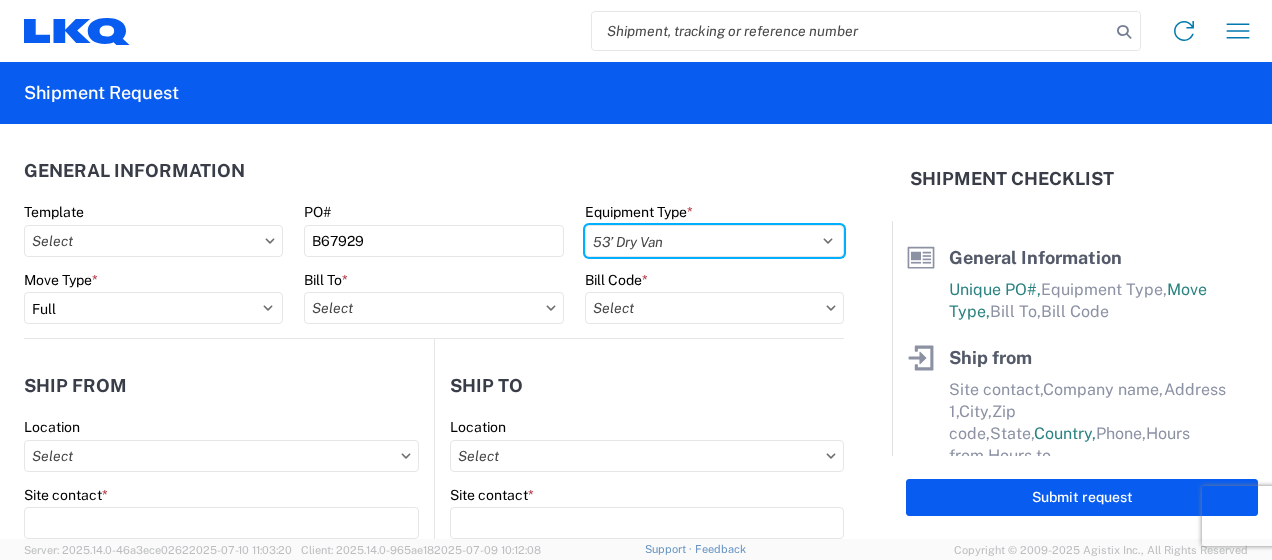 click on "Select 53’ Dry Van Flatbed Dropdeck (van) Lowboy (flatbed) Rail" at bounding box center (714, 241) 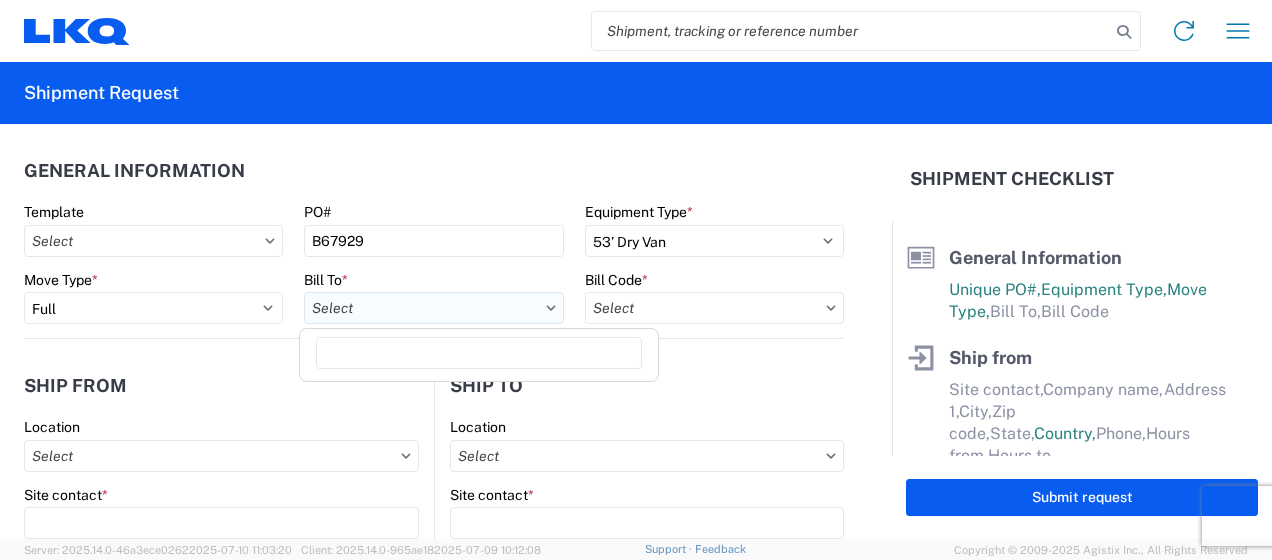 click on "Bill To  *" at bounding box center (433, 308) 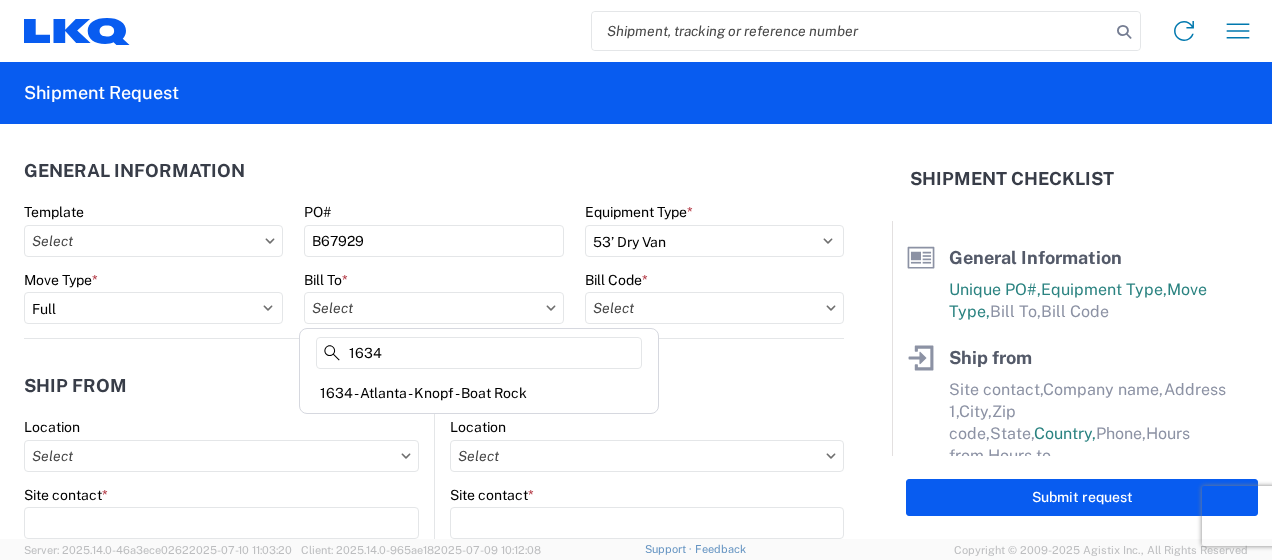 type on "1634" 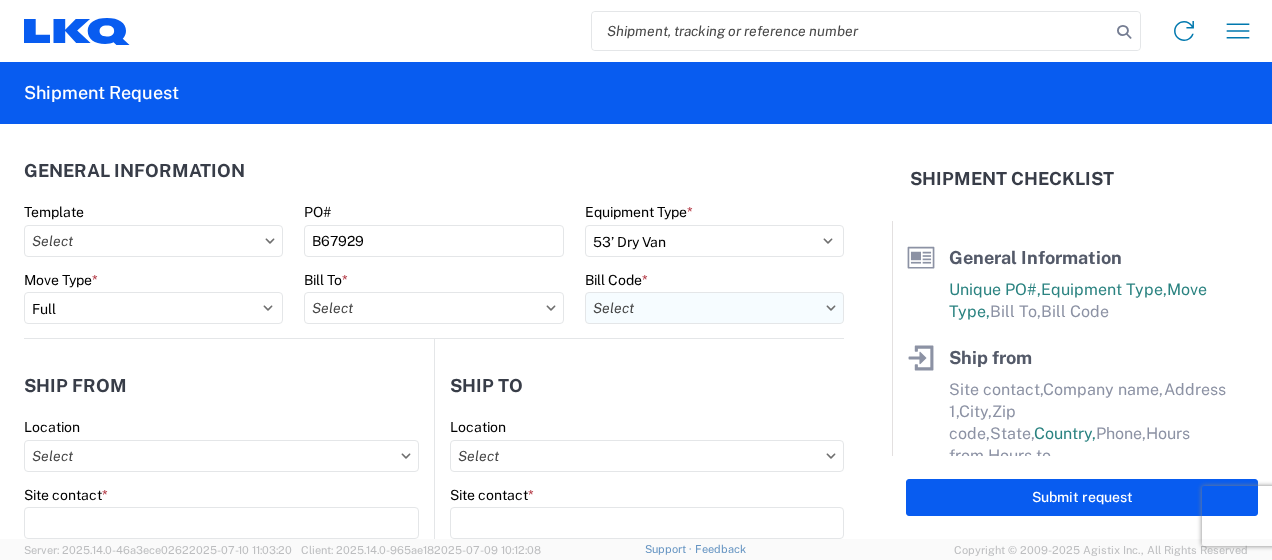 type on "1634 - Atlanta - Knopf - Boat Rock" 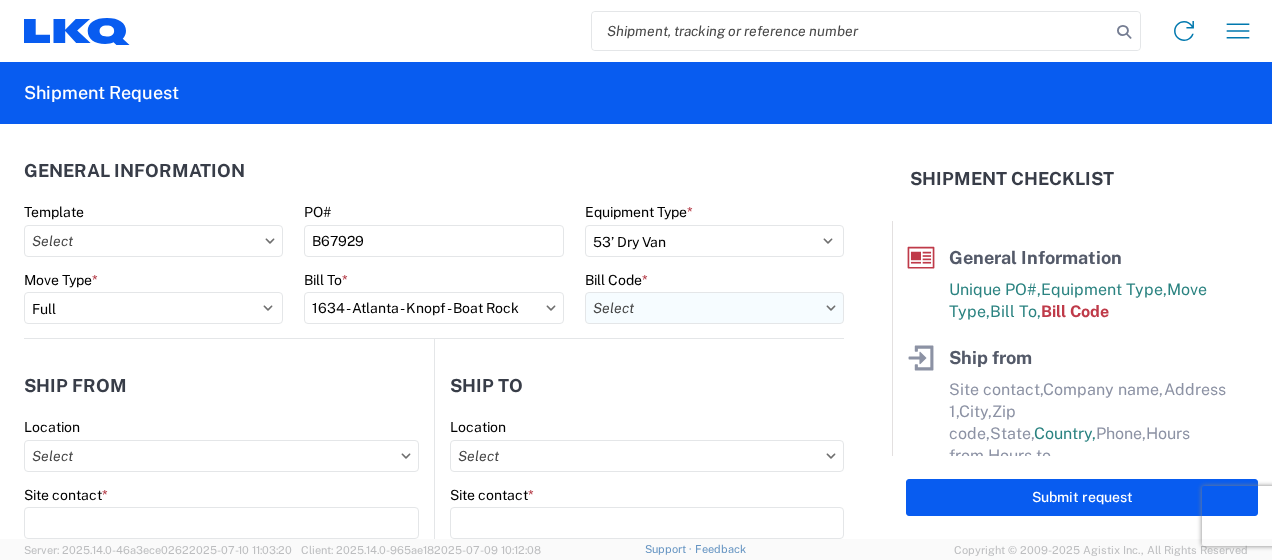 click on "Bill Code  *" at bounding box center [714, 308] 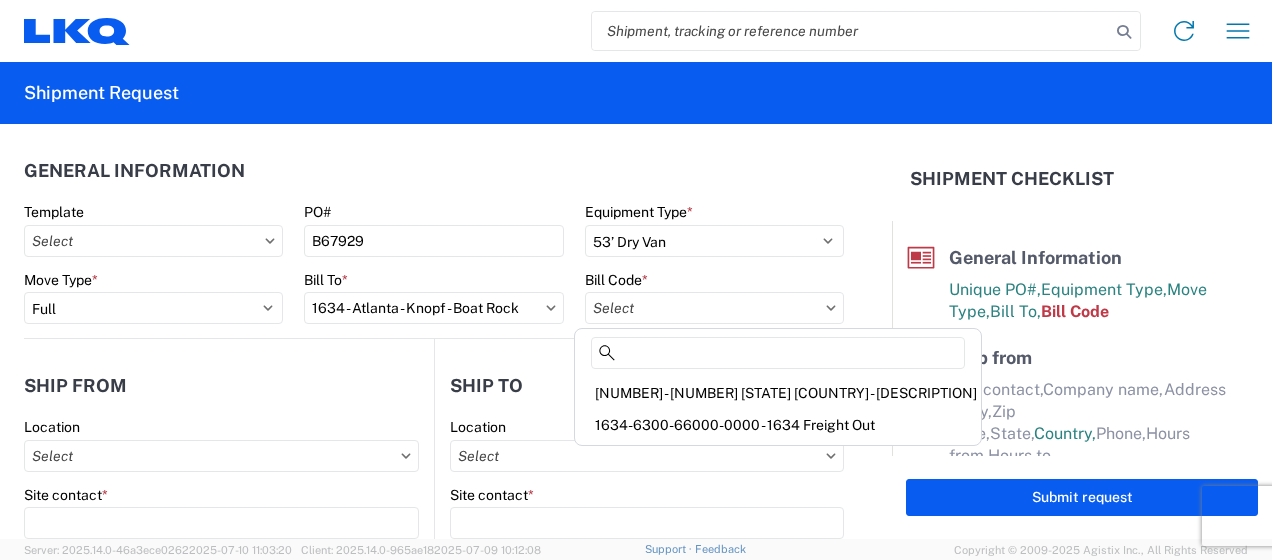 click on "1634-6300-66000-0000 - 1634 Freight Out" 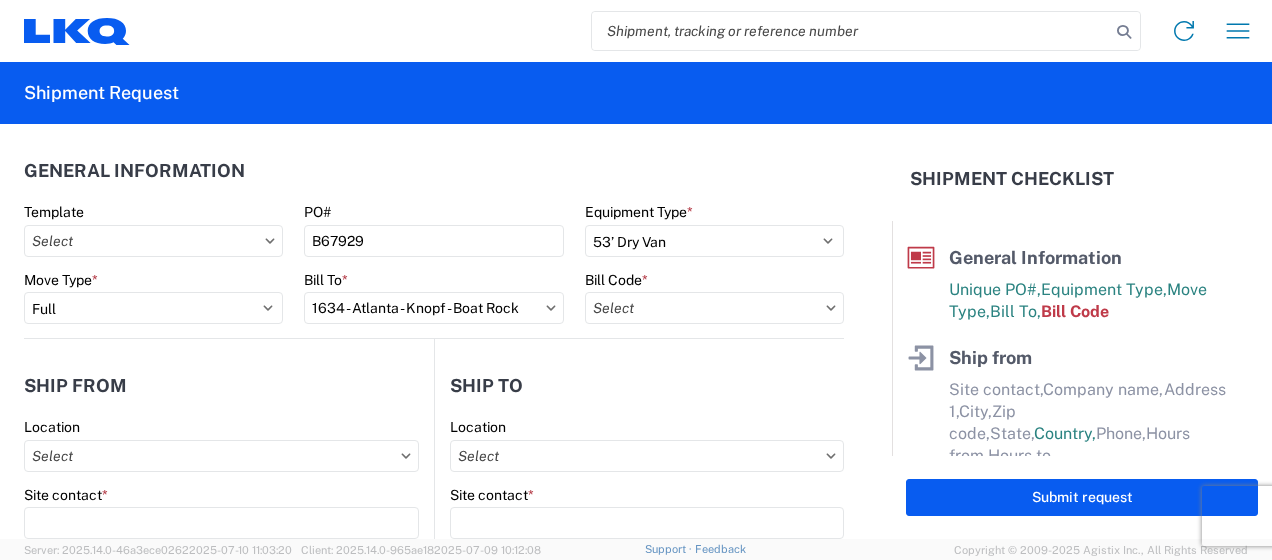 type on "1634-6300-66000-0000 - 1634 Freight Out" 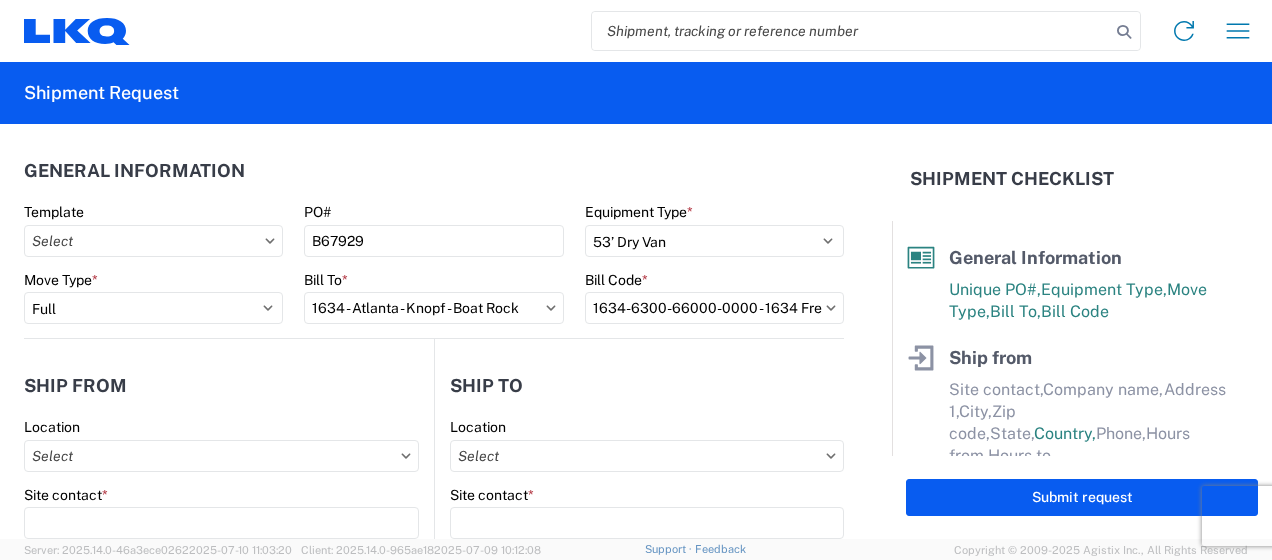 scroll, scrollTop: 166, scrollLeft: 0, axis: vertical 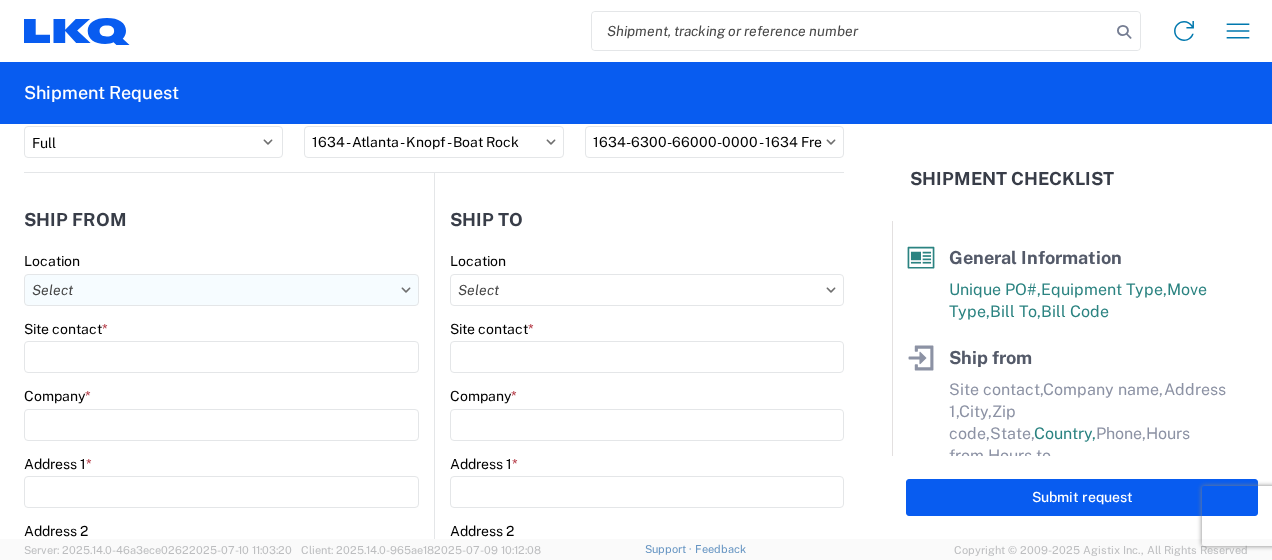 click on "Location" at bounding box center (221, 290) 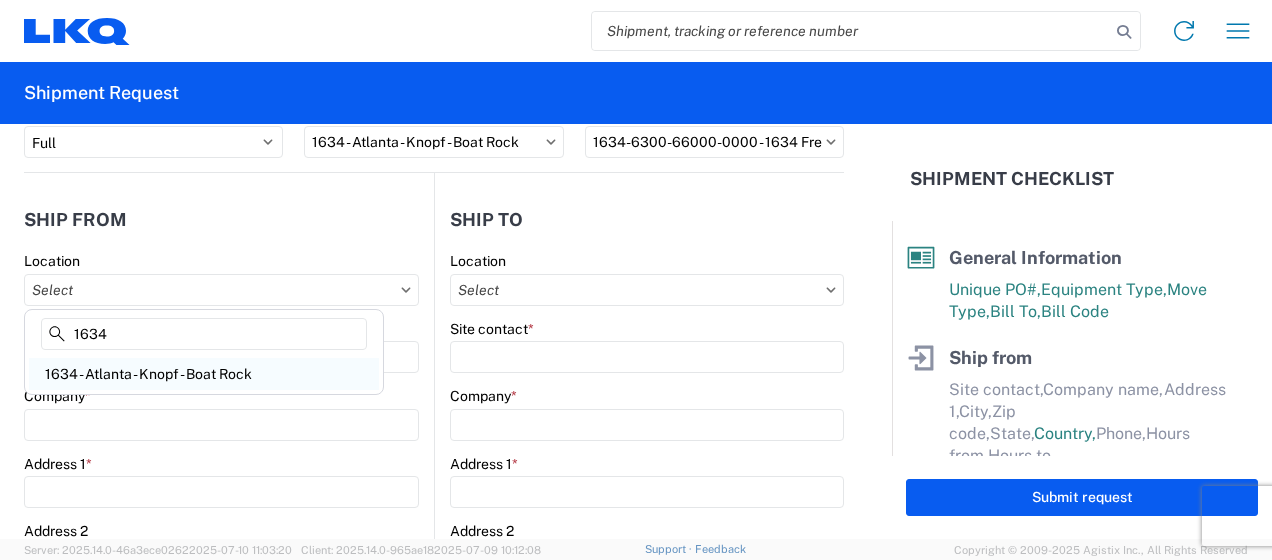 type on "1634" 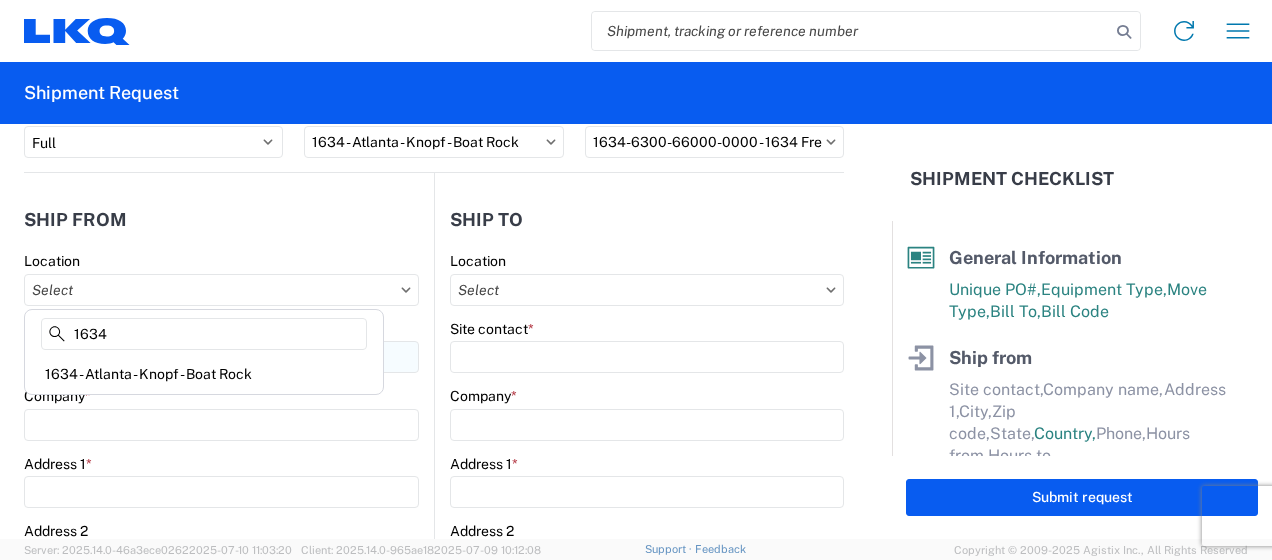 type on "1634 - Atlanta - Knopf - Boat Rock" 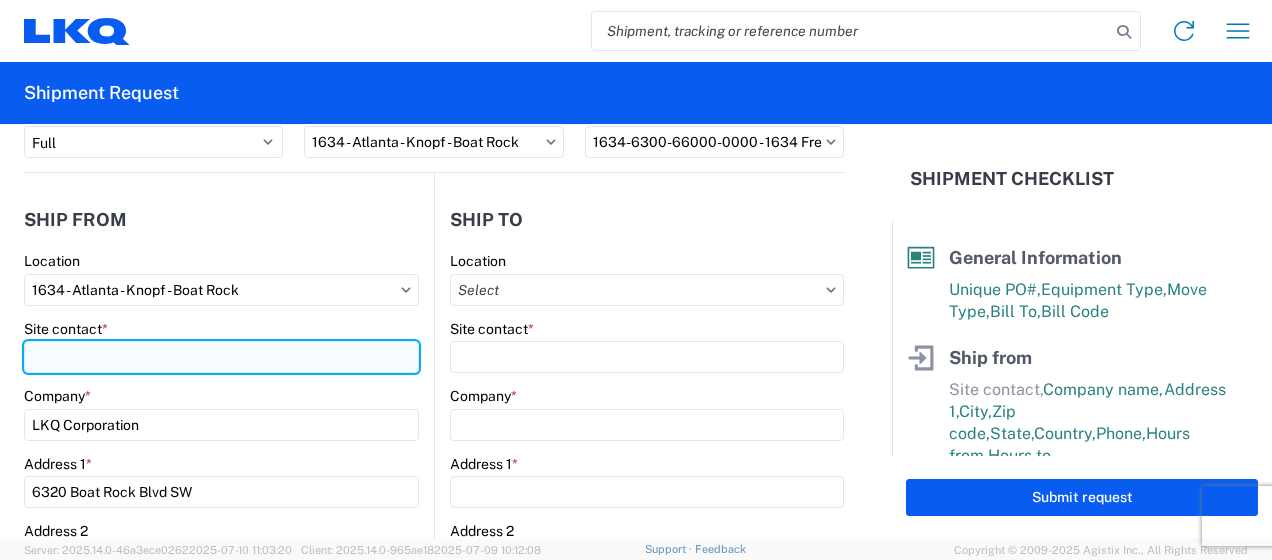 click on "Site contact  *" at bounding box center [221, 357] 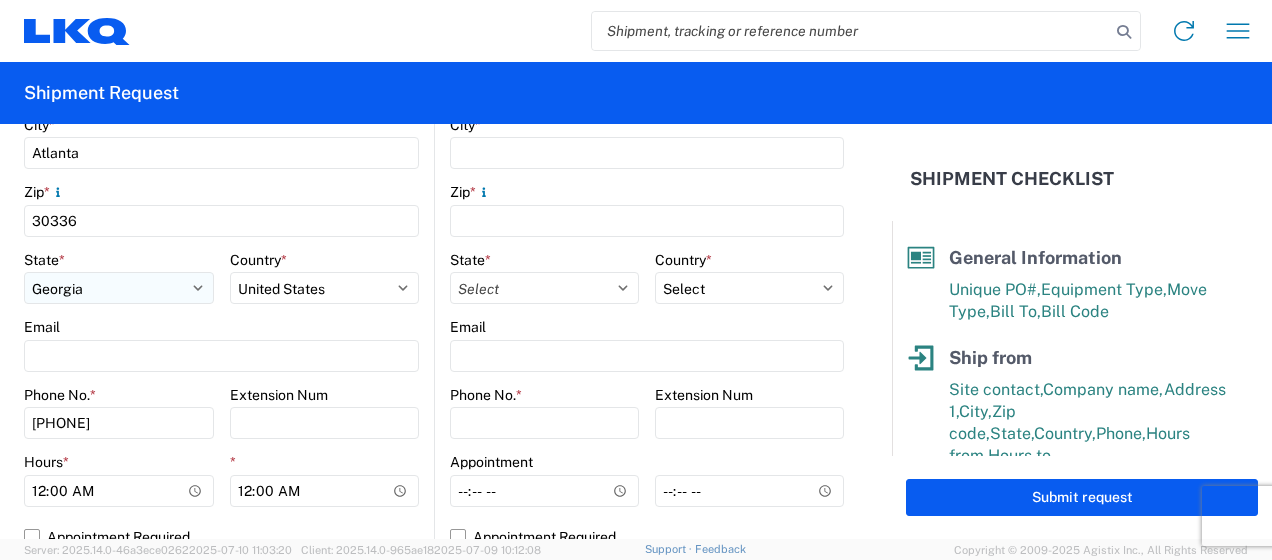 scroll, scrollTop: 666, scrollLeft: 0, axis: vertical 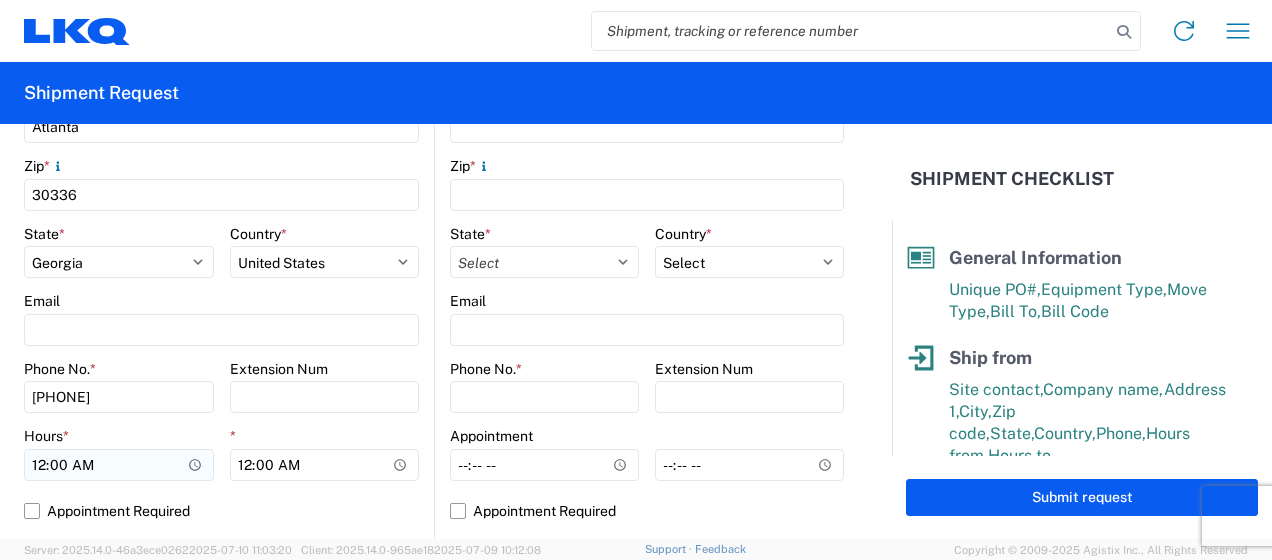 type on "[FIRST] [LAST]" 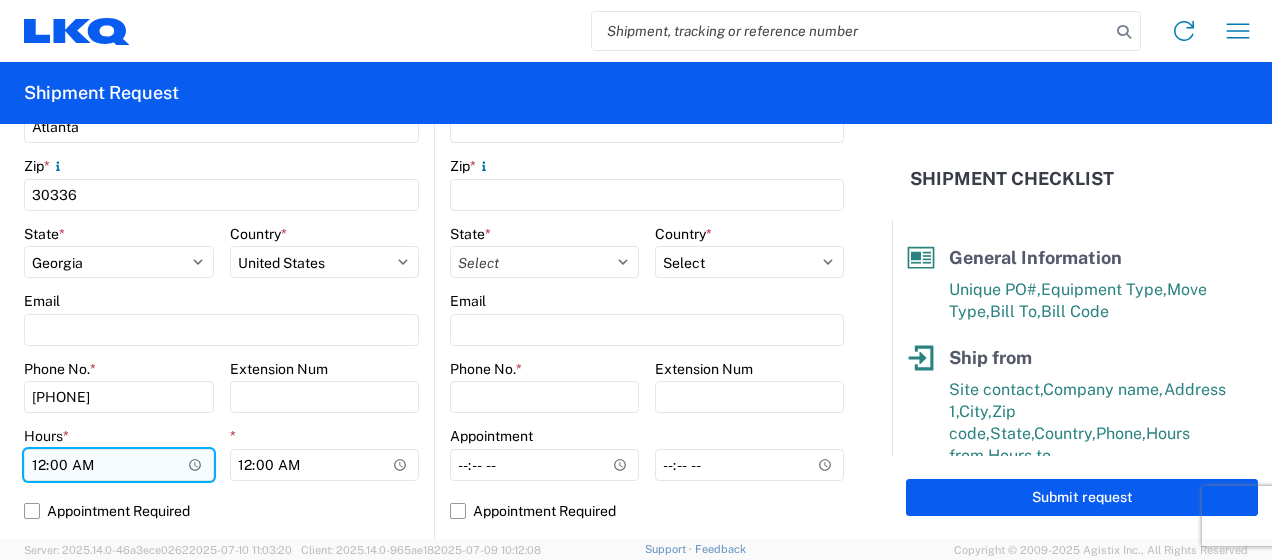 click on "00:00" at bounding box center [119, 465] 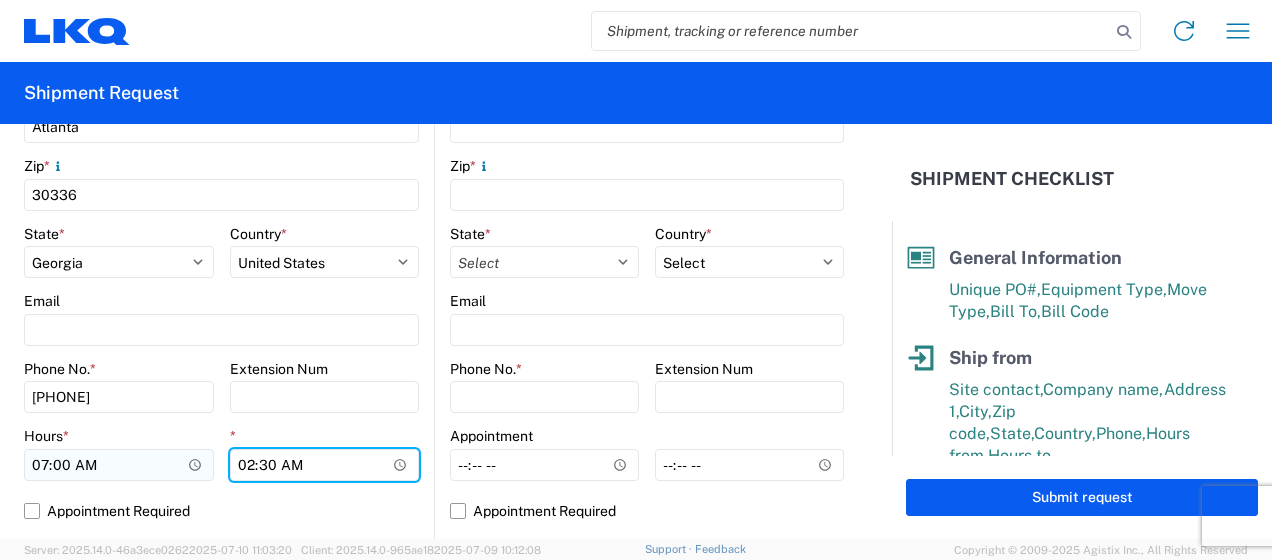 type on "14:30" 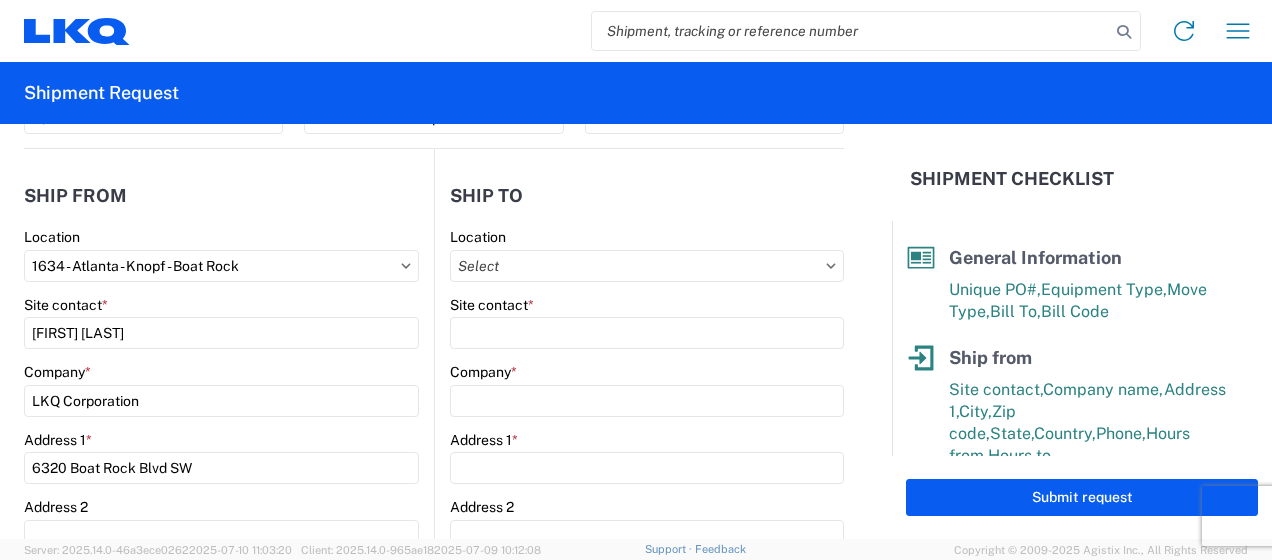 scroll, scrollTop: 166, scrollLeft: 0, axis: vertical 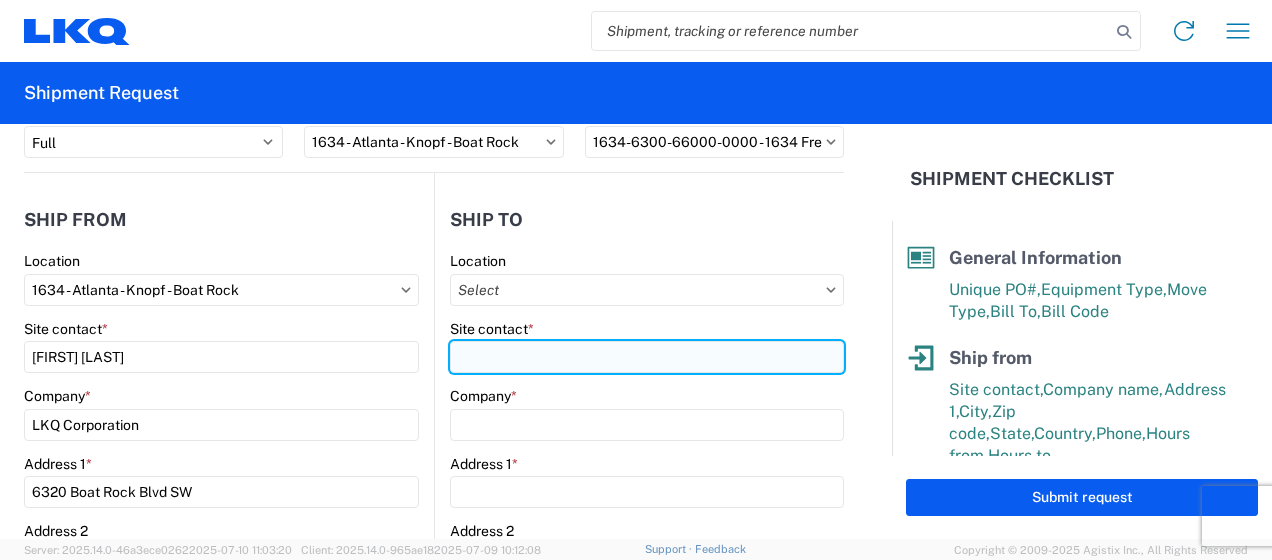 click on "Site contact  *" at bounding box center (647, 357) 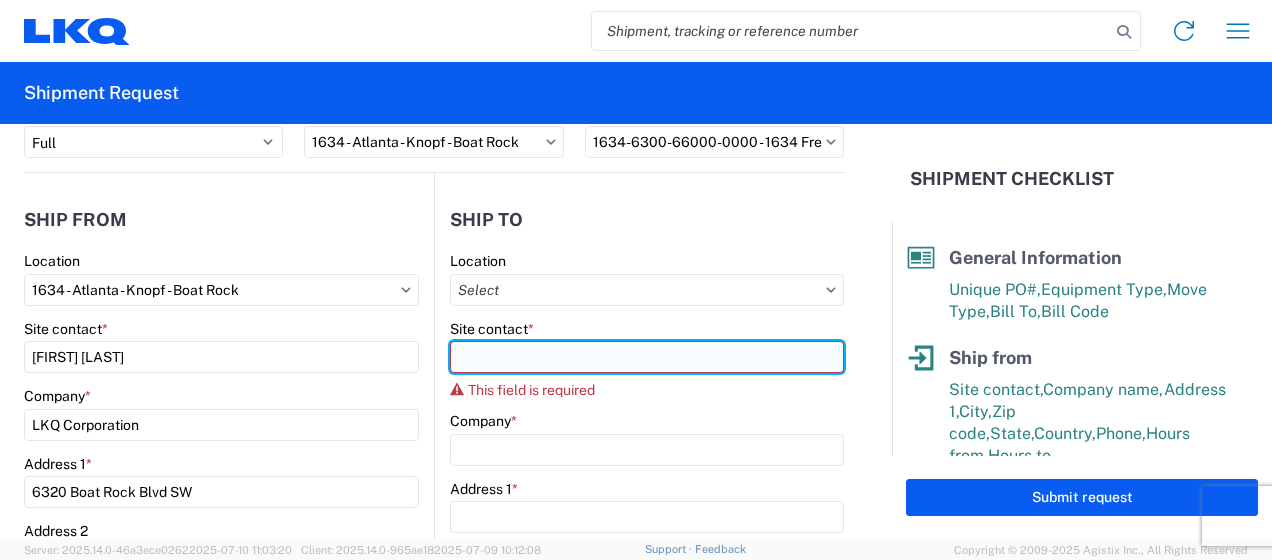 type on "N" 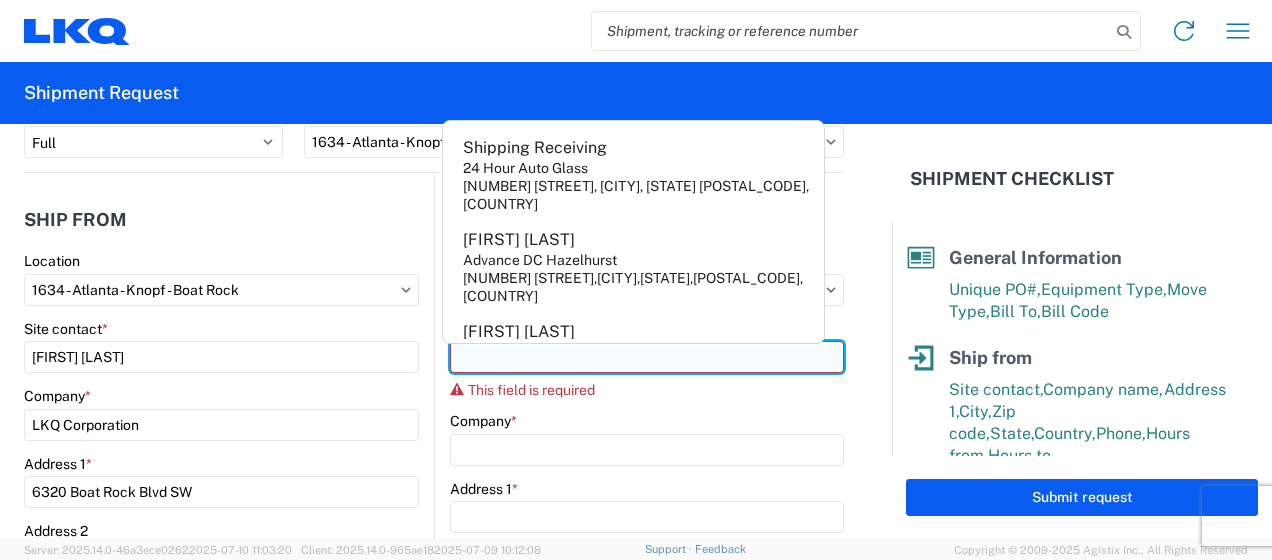 type on "N" 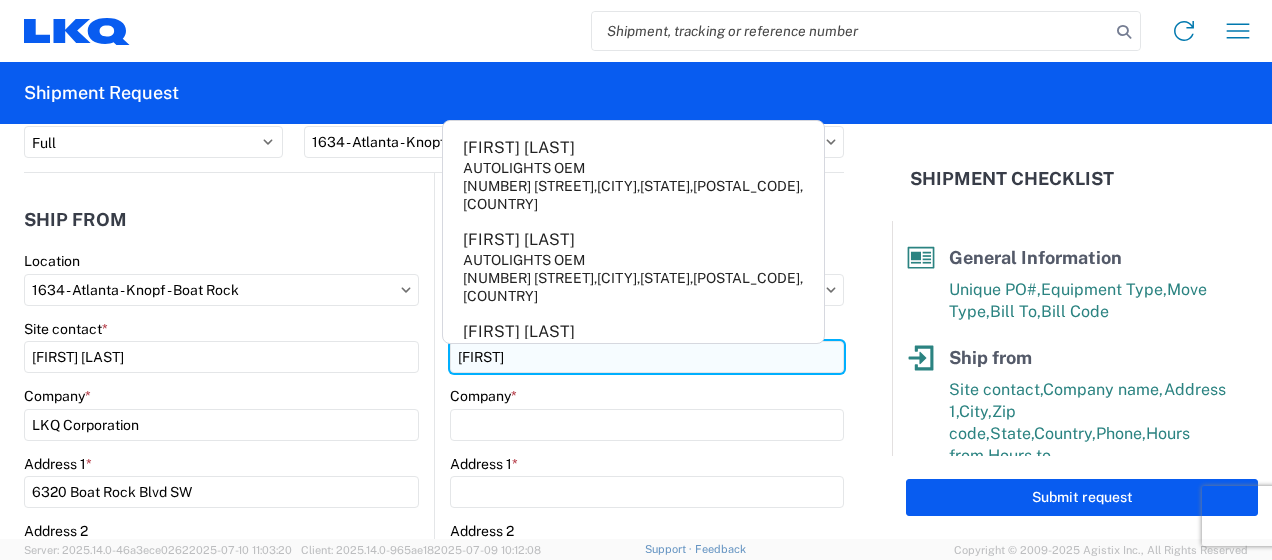 type on "[FIRST]" 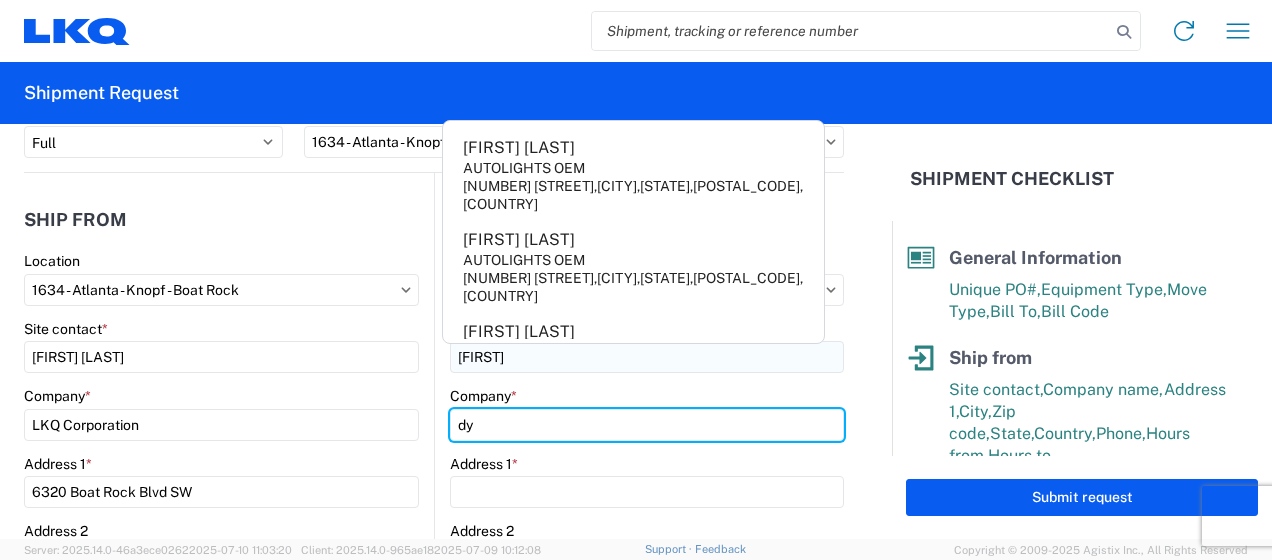 type on "d" 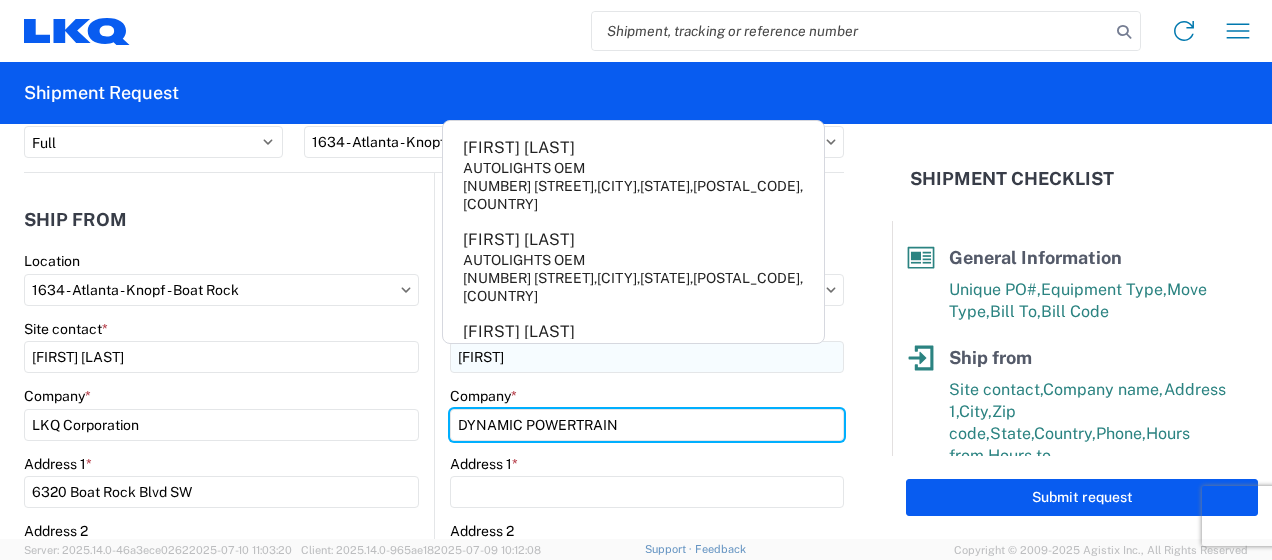 type on "DYNAMIC POWERTRAIN" 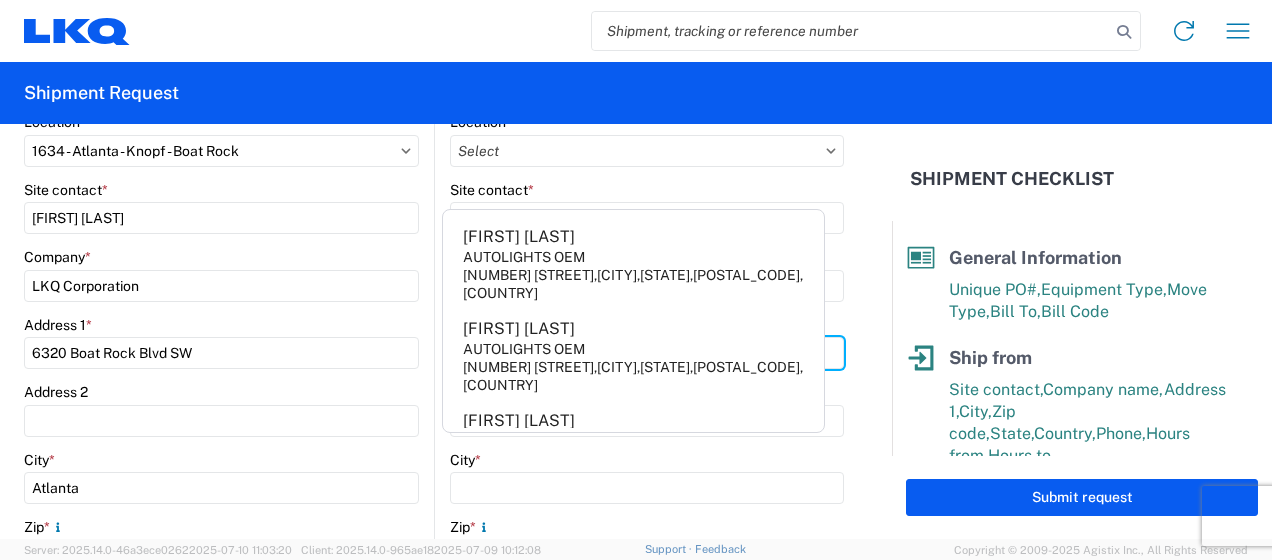 scroll, scrollTop: 333, scrollLeft: 0, axis: vertical 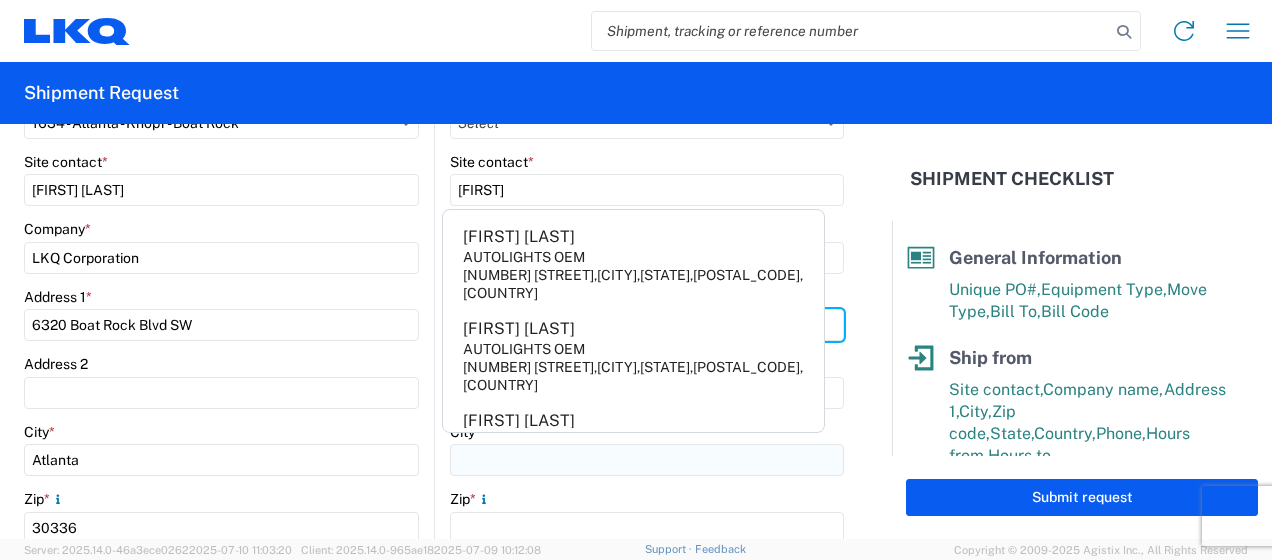 type on "[NUMBER] [STREET]" 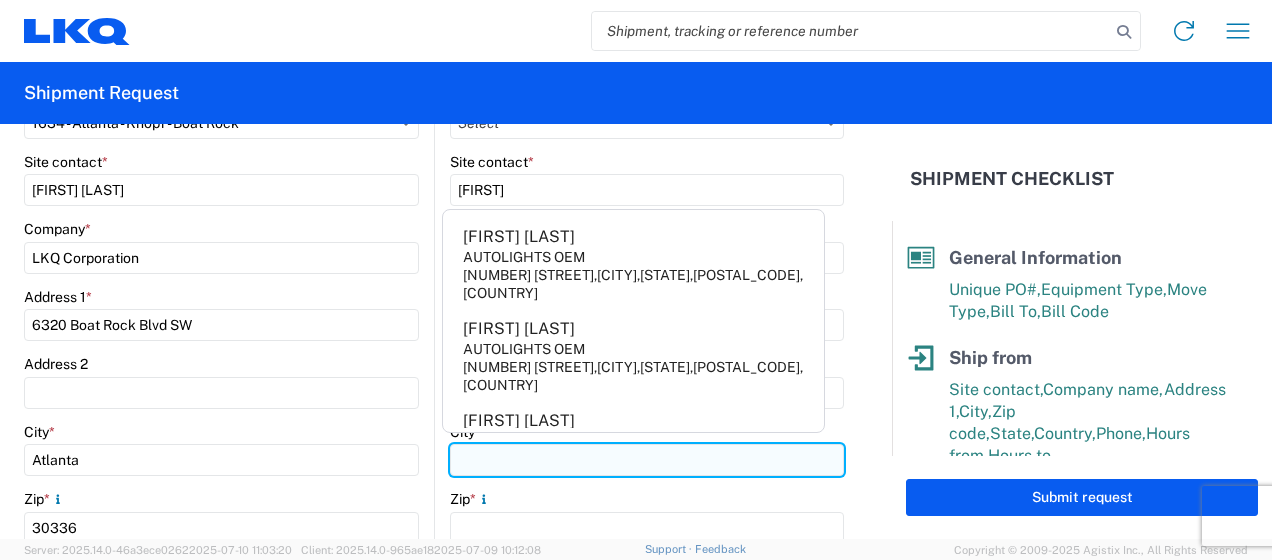click on "City  *" at bounding box center [647, 460] 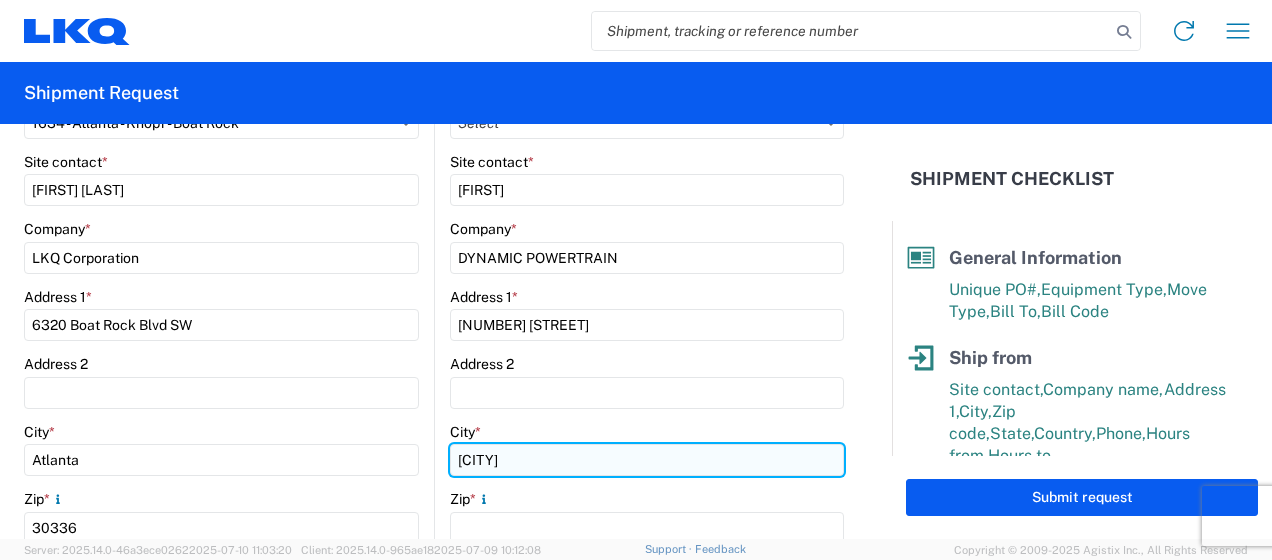 type on "[CITY]" 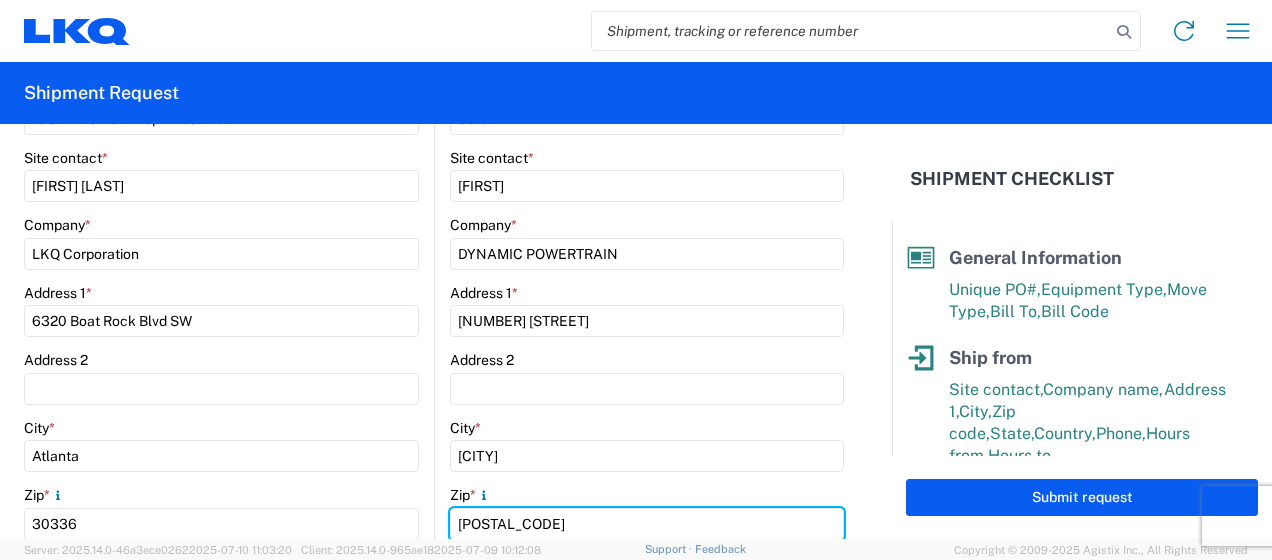 scroll, scrollTop: 504, scrollLeft: 0, axis: vertical 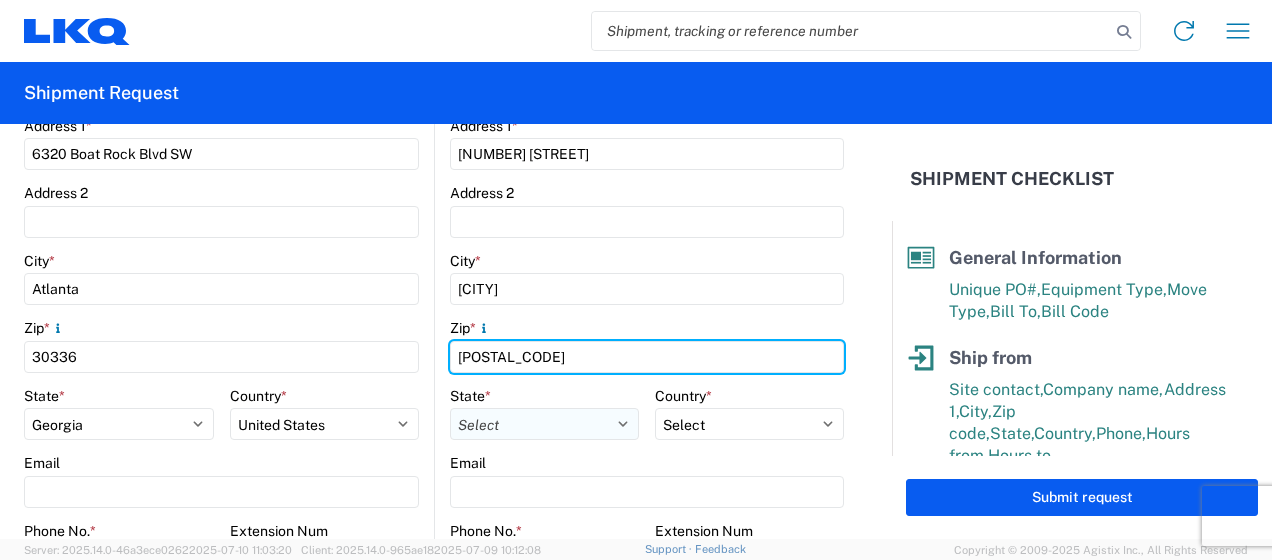 type on "[POSTAL_CODE]" 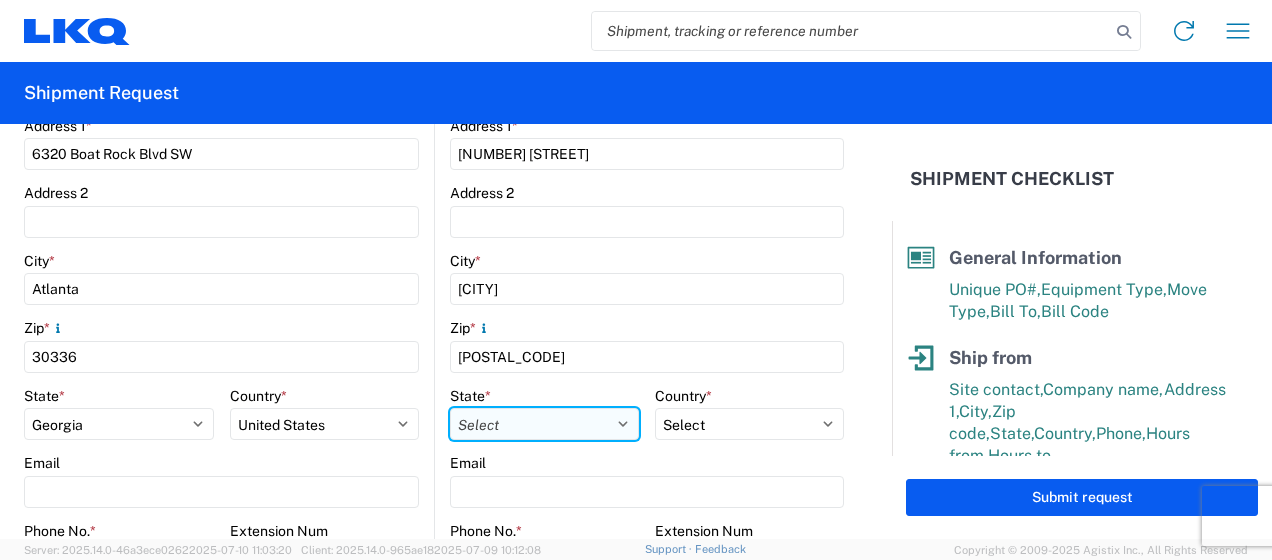 click on "Select Alabama Alaska Arizona Arkansas Armed Forces Americas Armed Forces Europe Armed Forces Pacific California Colorado Connecticut Delaware District of Columbia Florida Georgia Hawaii Idaho Illinois Indiana Iowa Kansas Kentucky Louisiana Maine Maryland Massachusetts Michigan Minnesota Mississippi Missouri Montana Nebraska Nevada New Hampshire New Jersey New Mexico New York North Carolina North Dakota Ohio Oklahoma Oregon Palau Pennsylvania Puerto Rico Rhode Island South Carolina South Dakota Tennessee Texas Utah Vermont Virginia Washington West Virginia Wisconsin Wyoming" at bounding box center (544, 424) 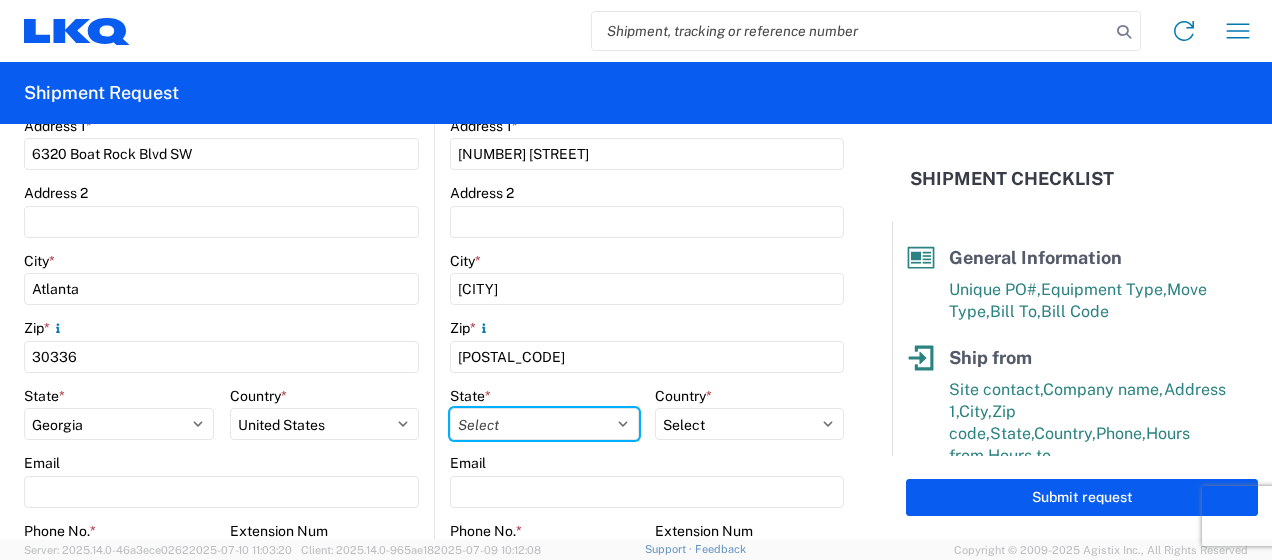 select on "IL" 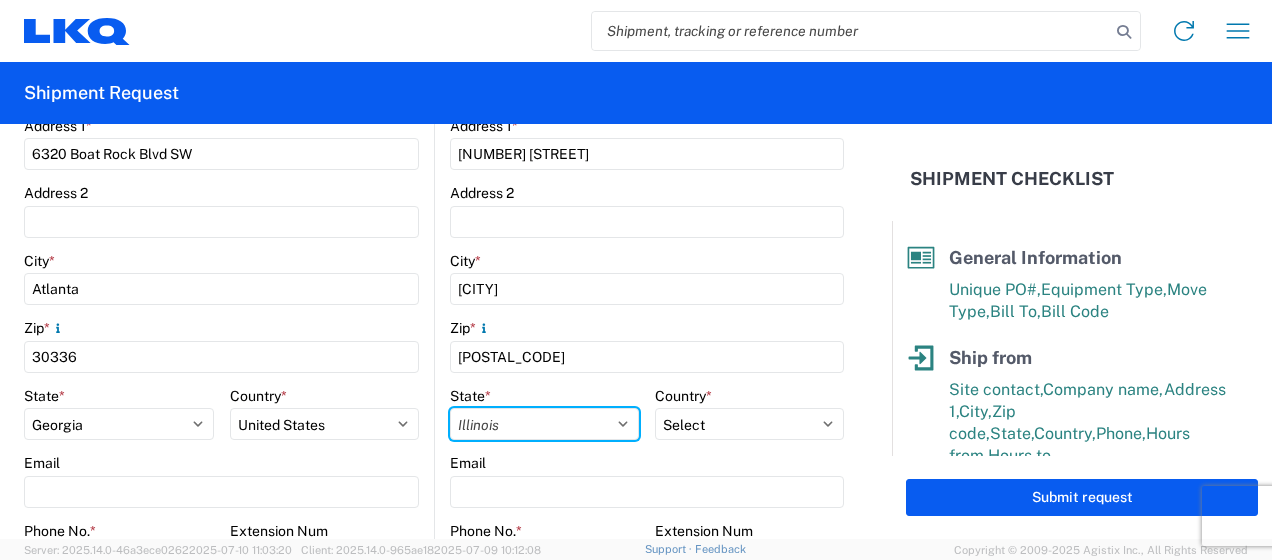 click on "Select Alabama Alaska Arizona Arkansas Armed Forces Americas Armed Forces Europe Armed Forces Pacific California Colorado Connecticut Delaware District of Columbia Florida Georgia Hawaii Idaho Illinois Indiana Iowa Kansas Kentucky Louisiana Maine Maryland Massachusetts Michigan Minnesota Mississippi Missouri Montana Nebraska Nevada New Hampshire New Jersey New Mexico New York North Carolina North Dakota Ohio Oklahoma Oregon Palau Pennsylvania Puerto Rico Rhode Island South Carolina South Dakota Tennessee Texas Utah Vermont Virginia Washington West Virginia Wisconsin Wyoming" at bounding box center [544, 424] 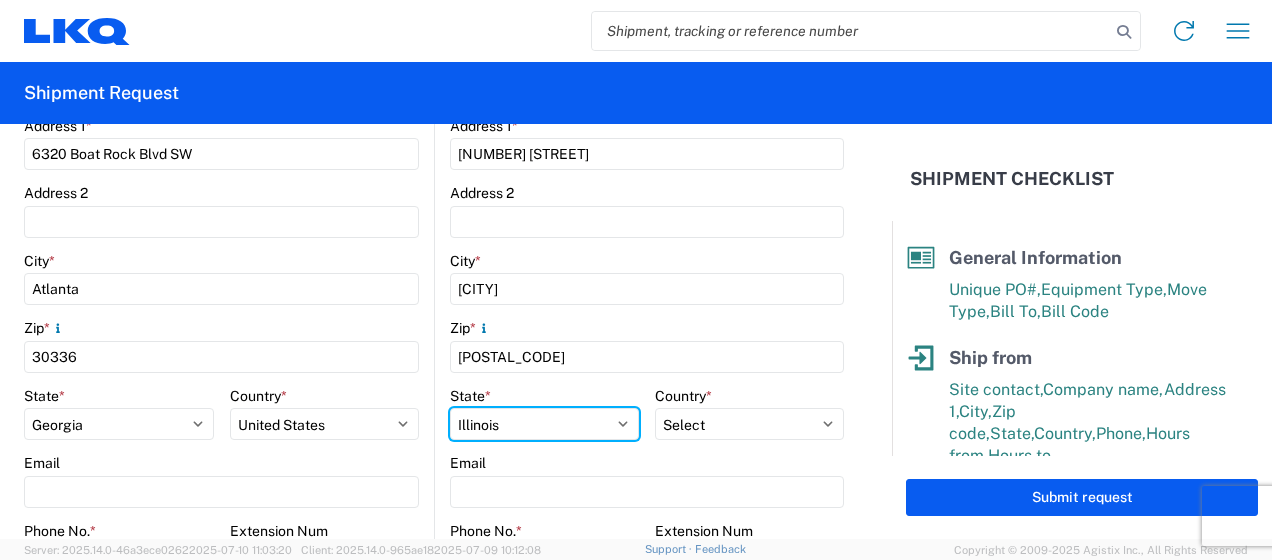 scroll, scrollTop: 670, scrollLeft: 0, axis: vertical 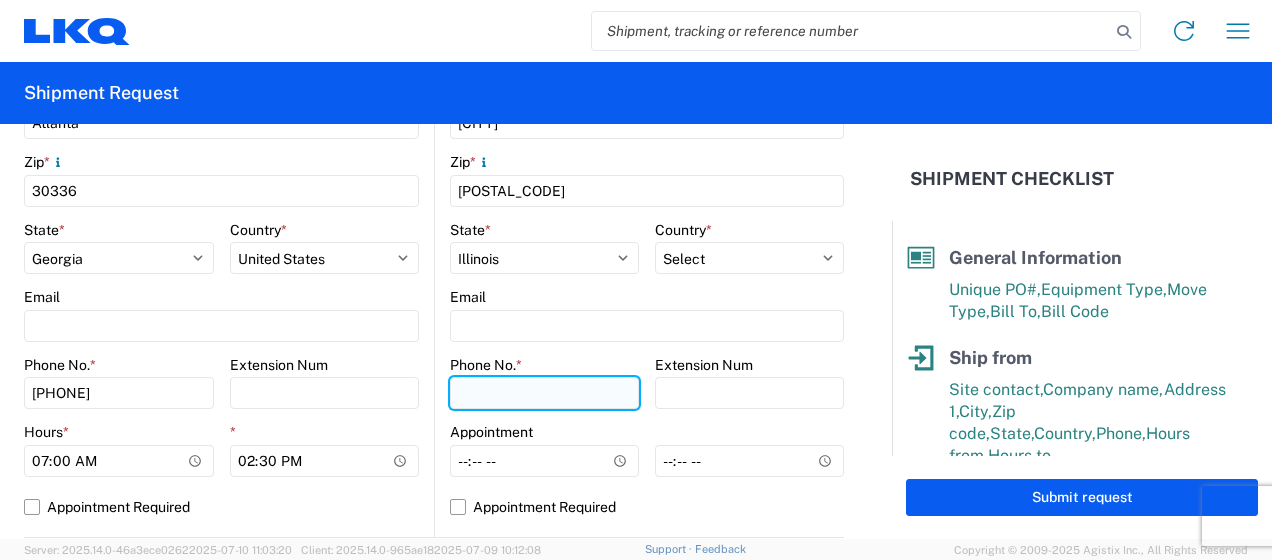 click on "Phone No.  *" at bounding box center (544, 393) 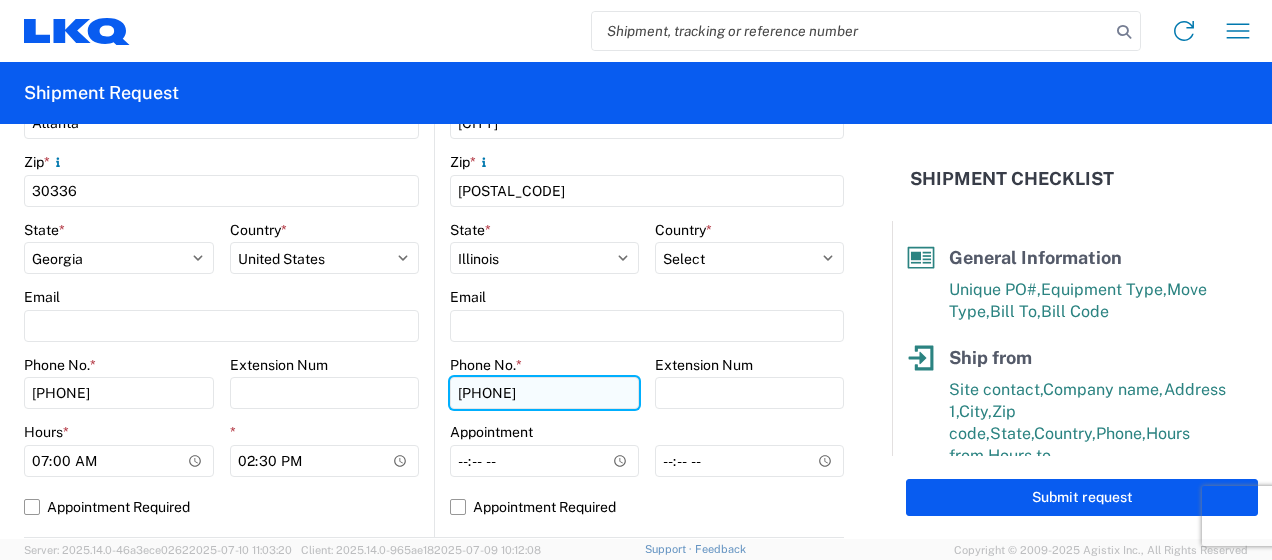 scroll, scrollTop: 837, scrollLeft: 0, axis: vertical 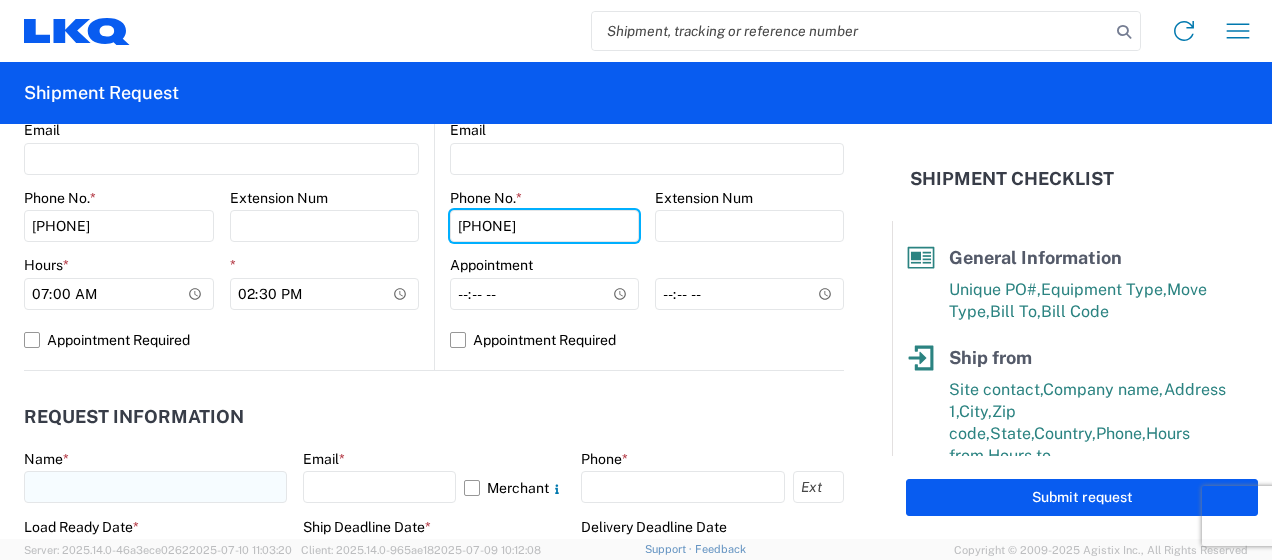 type on "[PHONE]" 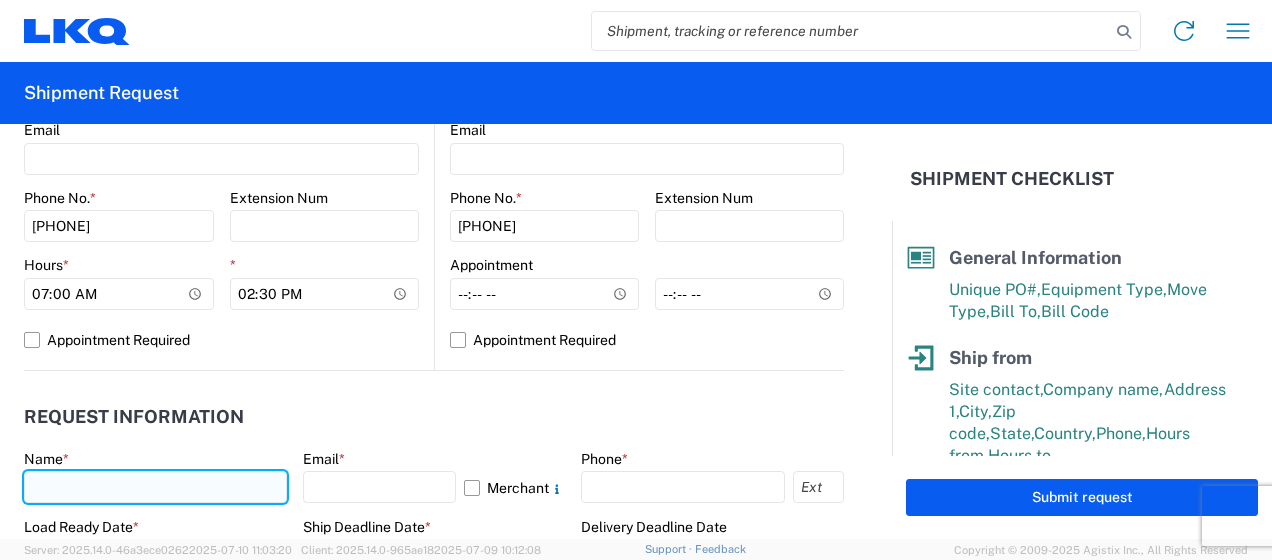 click 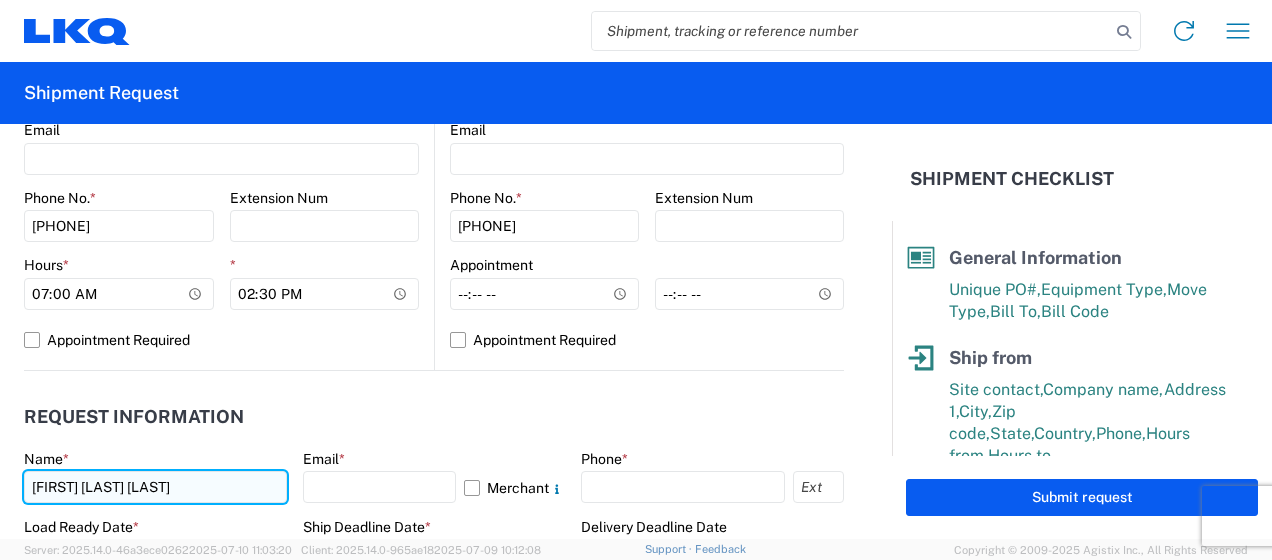 type on "[FIRST] [LAST] [LAST]" 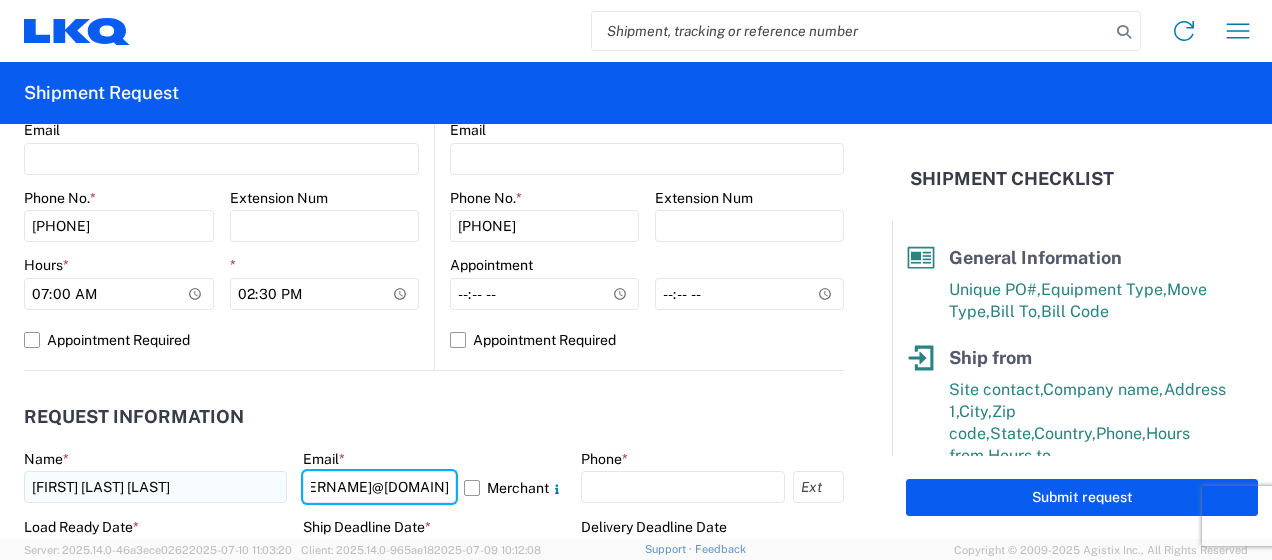 scroll, scrollTop: 0, scrollLeft: 48, axis: horizontal 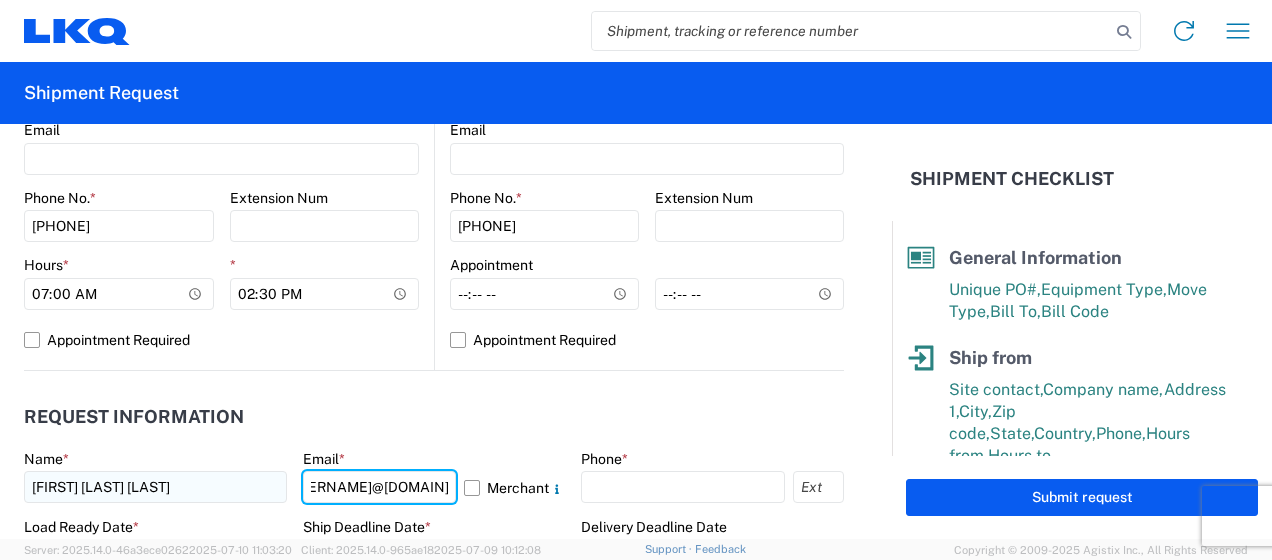type on "[USERNAME]@[DOMAIN]" 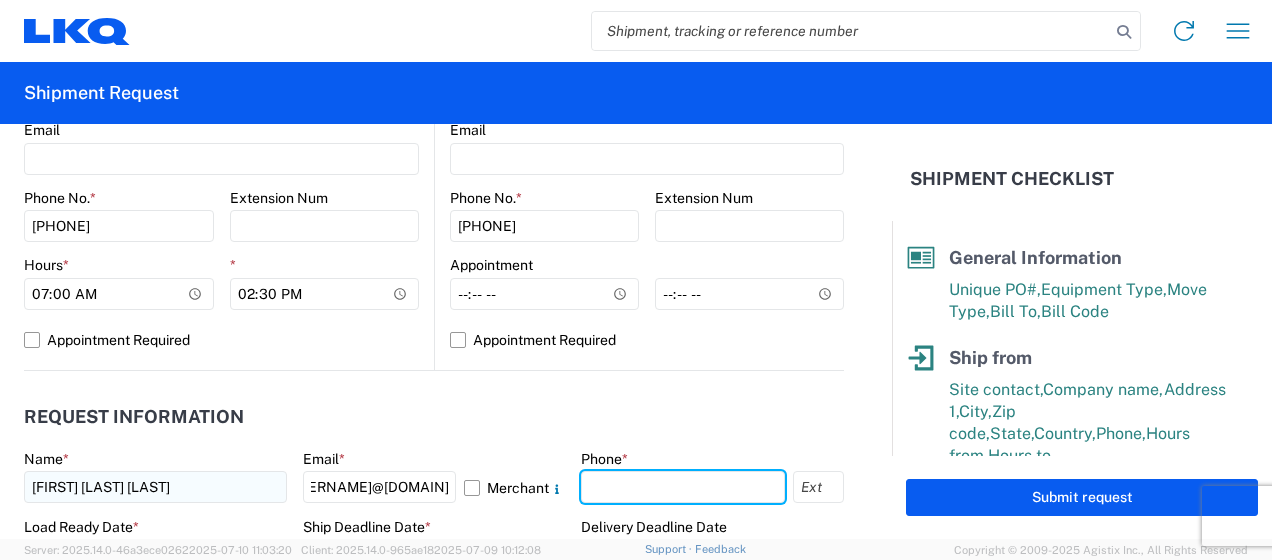 scroll, scrollTop: 0, scrollLeft: 0, axis: both 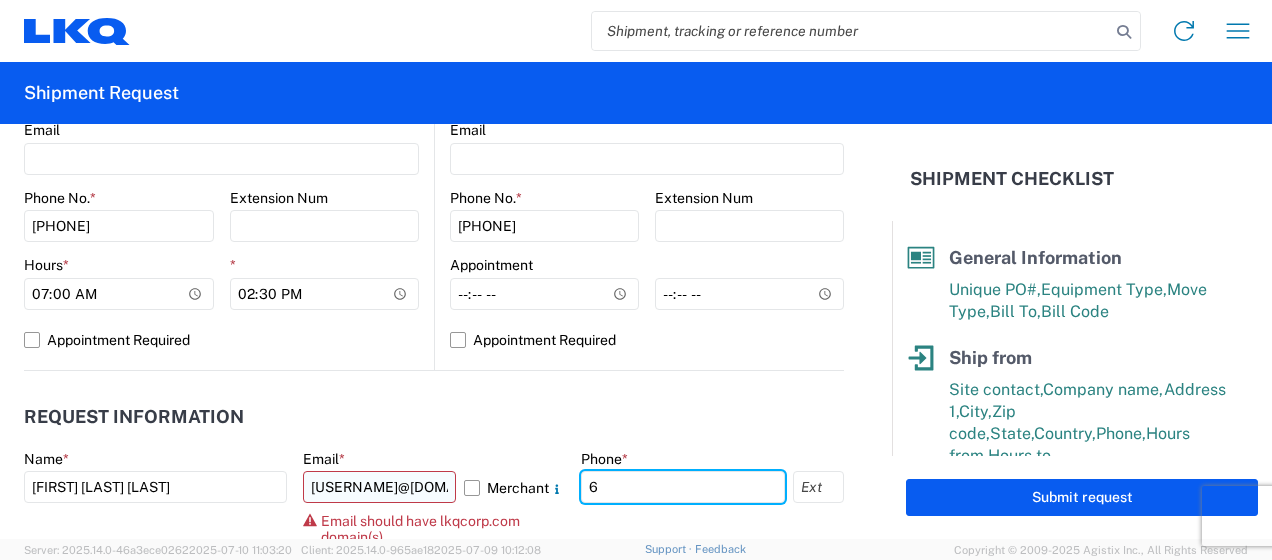 type on "6" 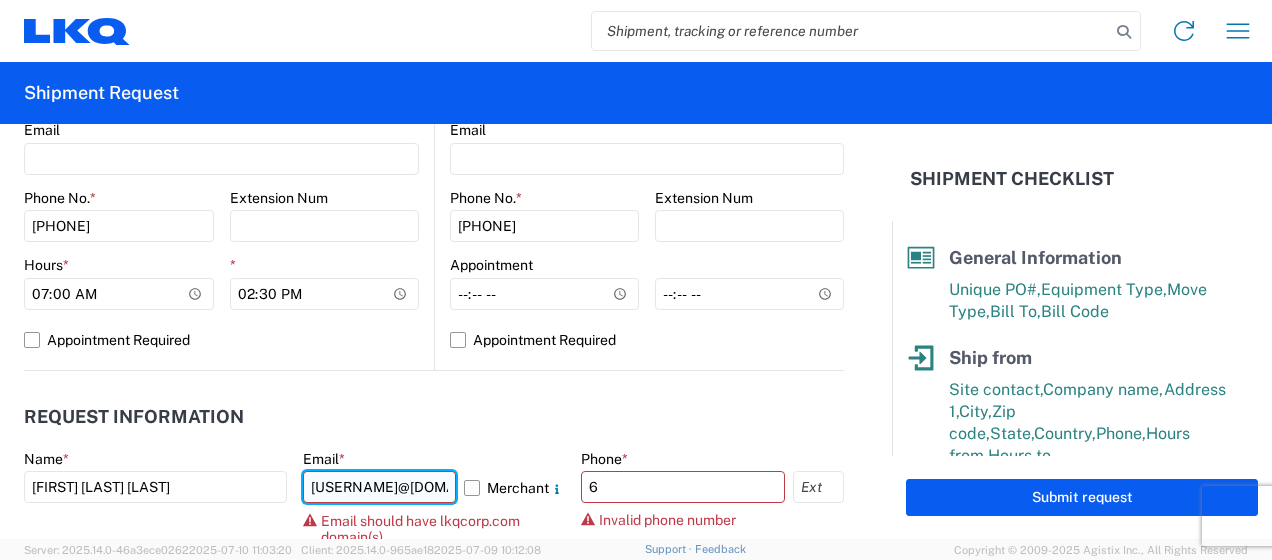 click on "[USERNAME]@[DOMAIN]" 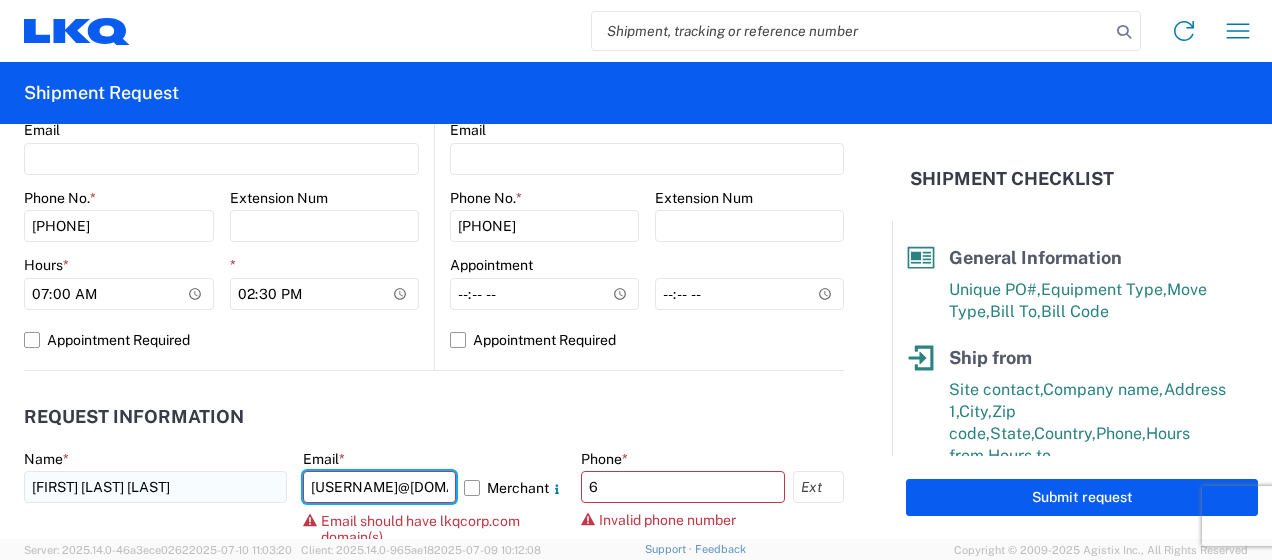 drag, startPoint x: 433, startPoint y: 490, endPoint x: 216, endPoint y: 470, distance: 217.91971 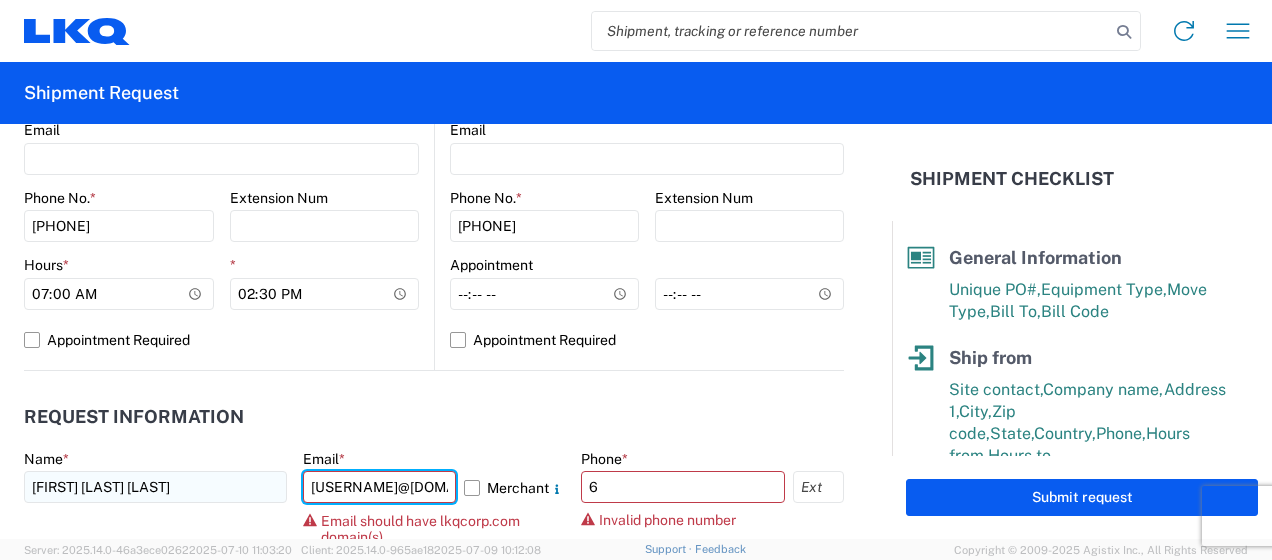 click on "[FIRST] [LAST] [LAST] [USERNAME]@[DOMAIN] [DOMAIN] [PHONE] [DATE] [DATE] [DATE]" 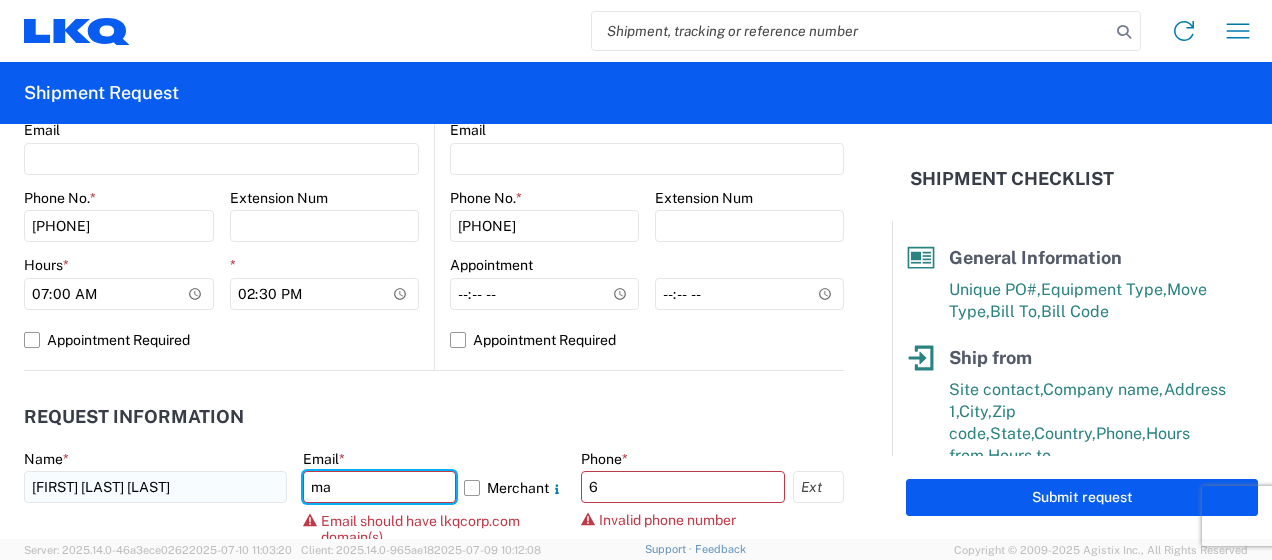 type on "m" 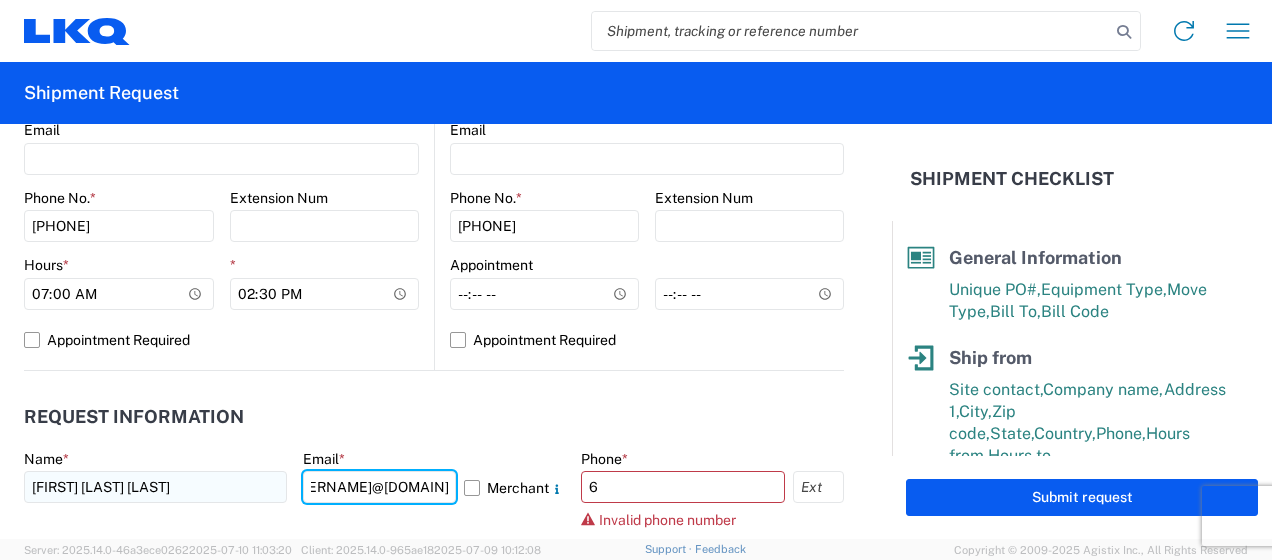 scroll, scrollTop: 0, scrollLeft: 57, axis: horizontal 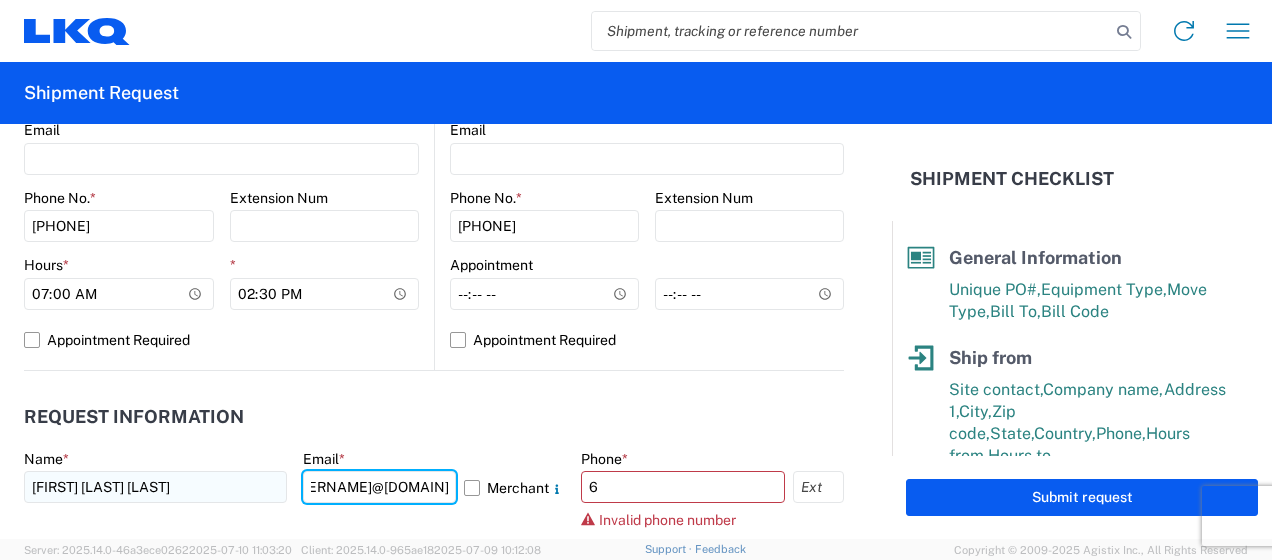 type on "[USERNAME]@[DOMAIN]" 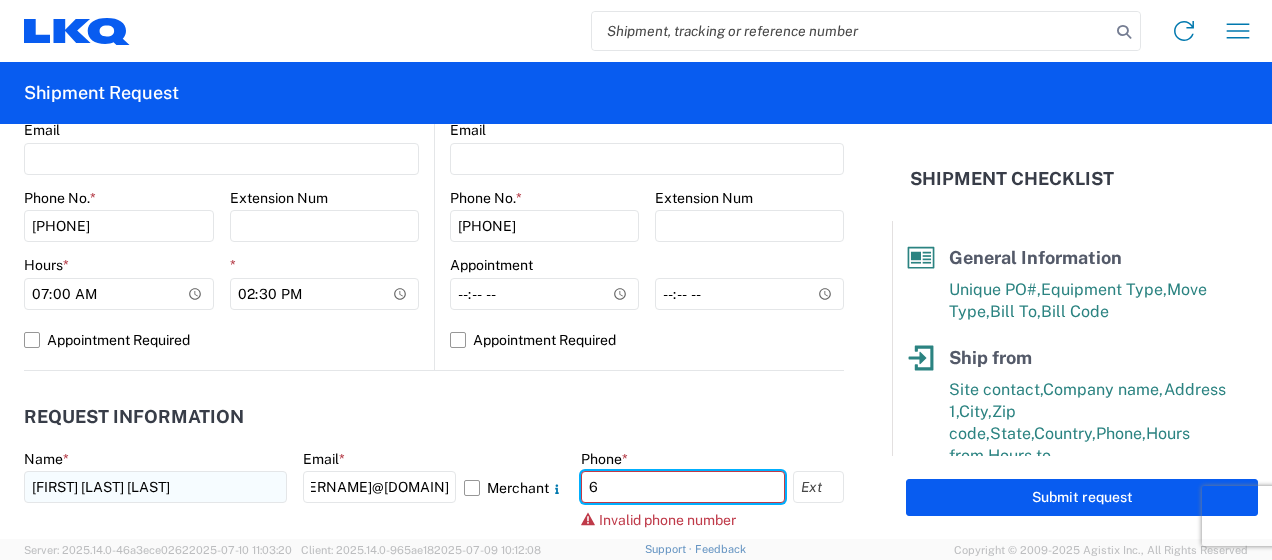 scroll, scrollTop: 0, scrollLeft: 0, axis: both 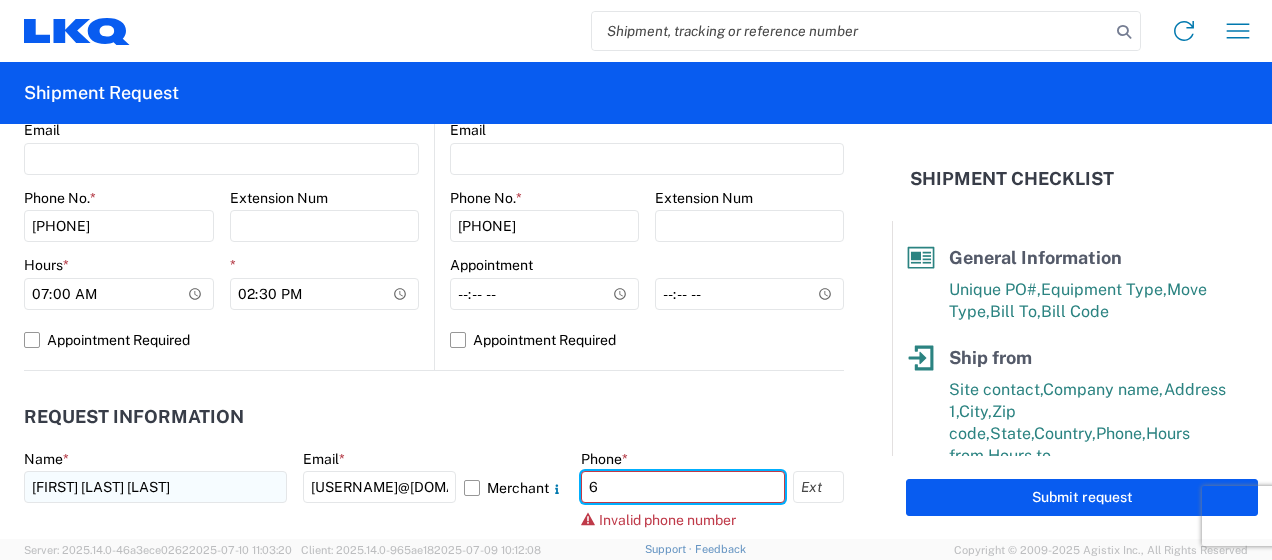 type on "3" 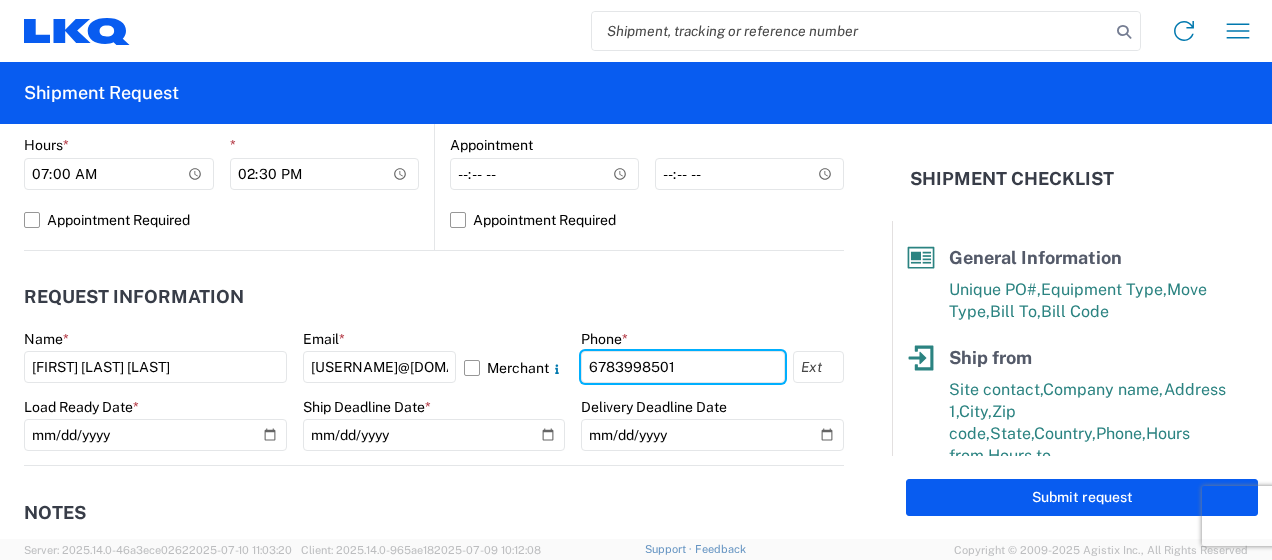 scroll, scrollTop: 1004, scrollLeft: 0, axis: vertical 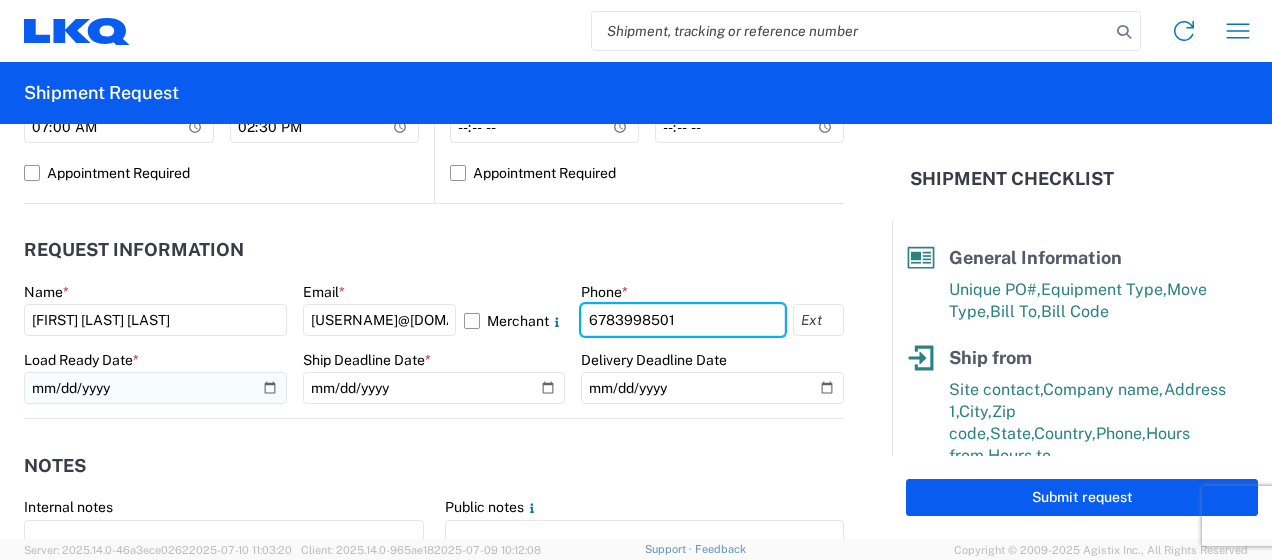 type on "6783998501" 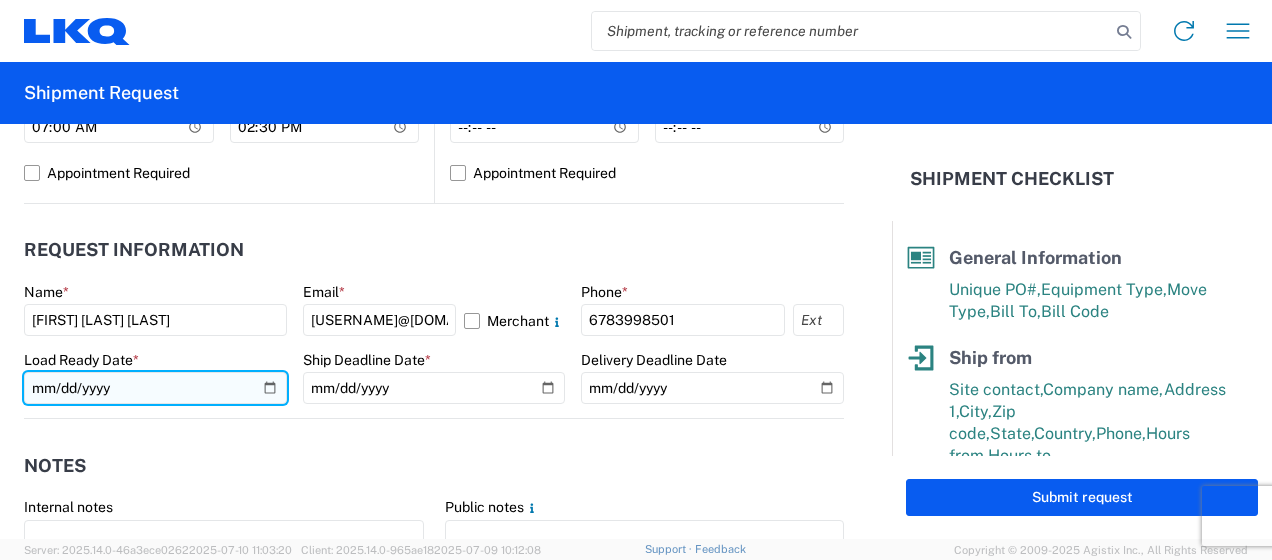 click 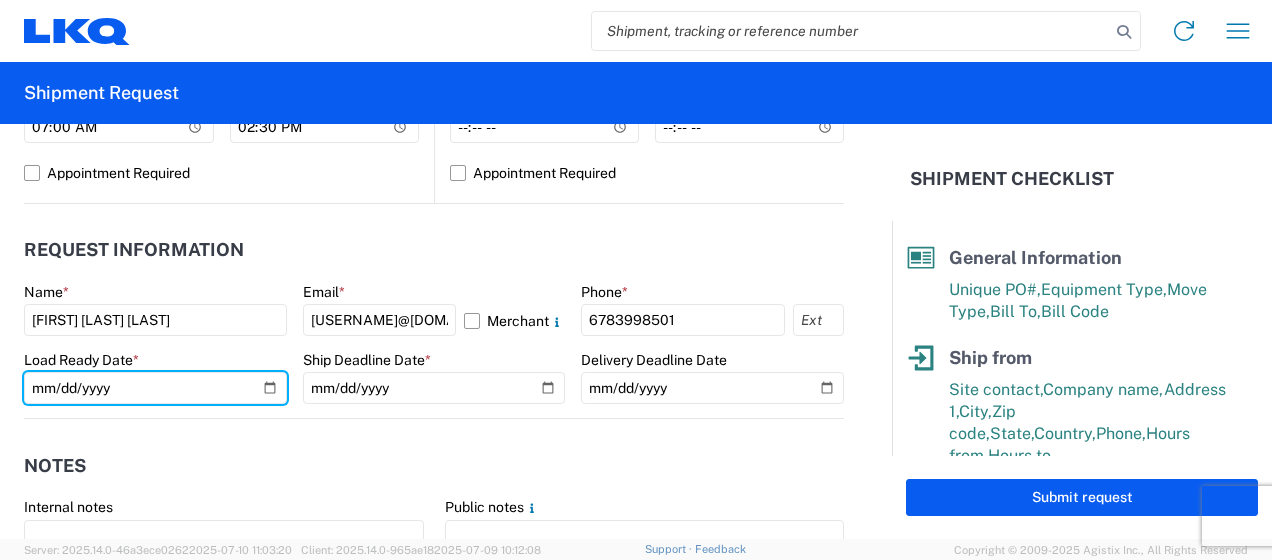 type on "2025-07-14" 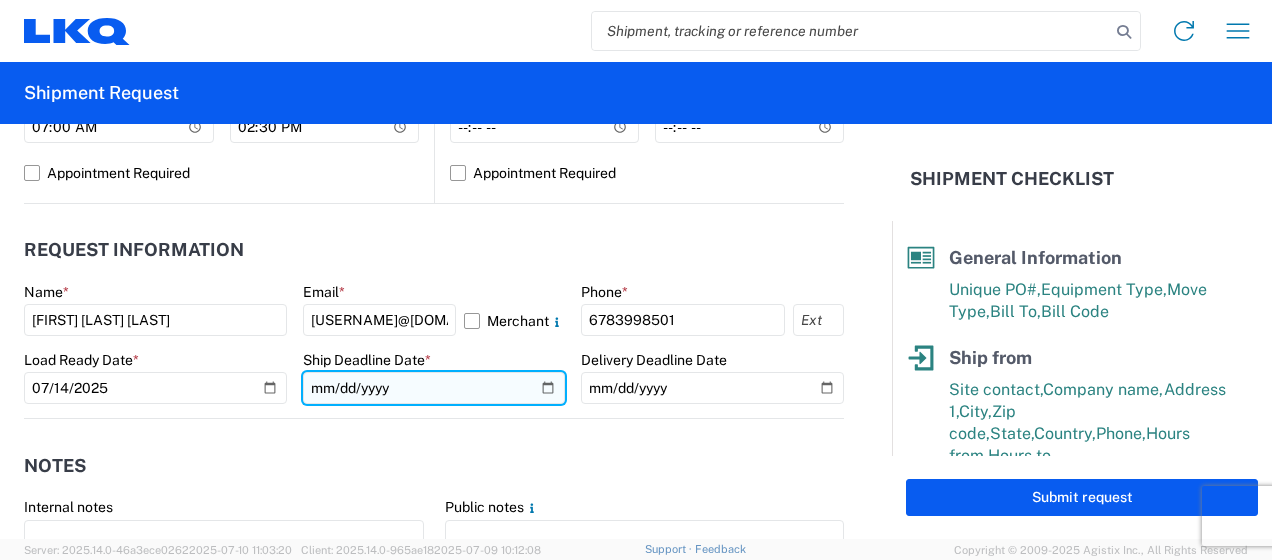 click 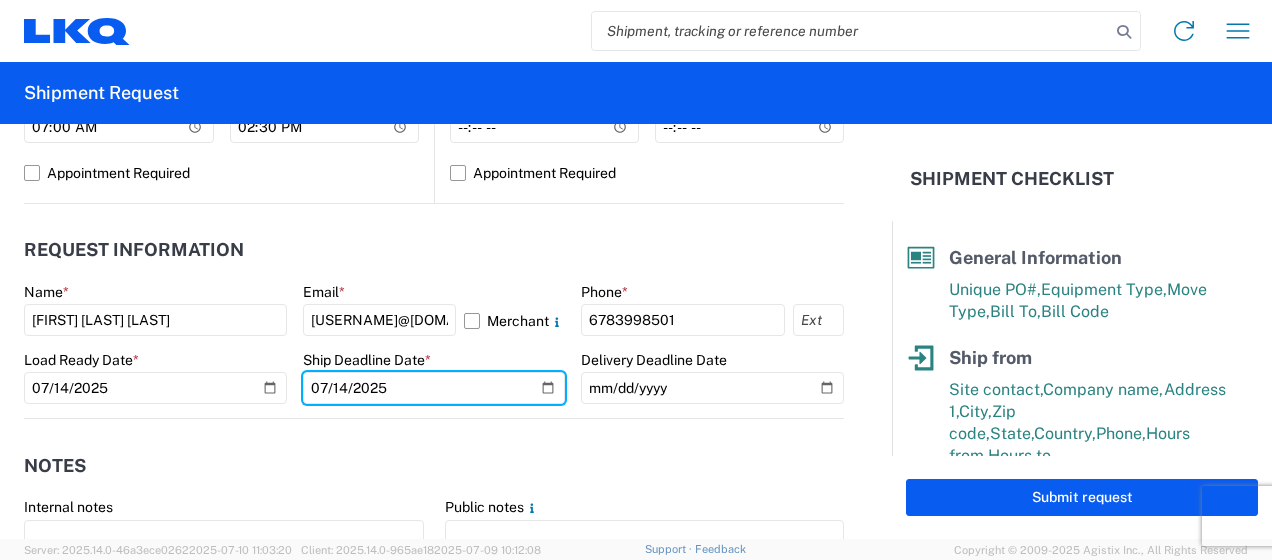 type on "2025-07-14" 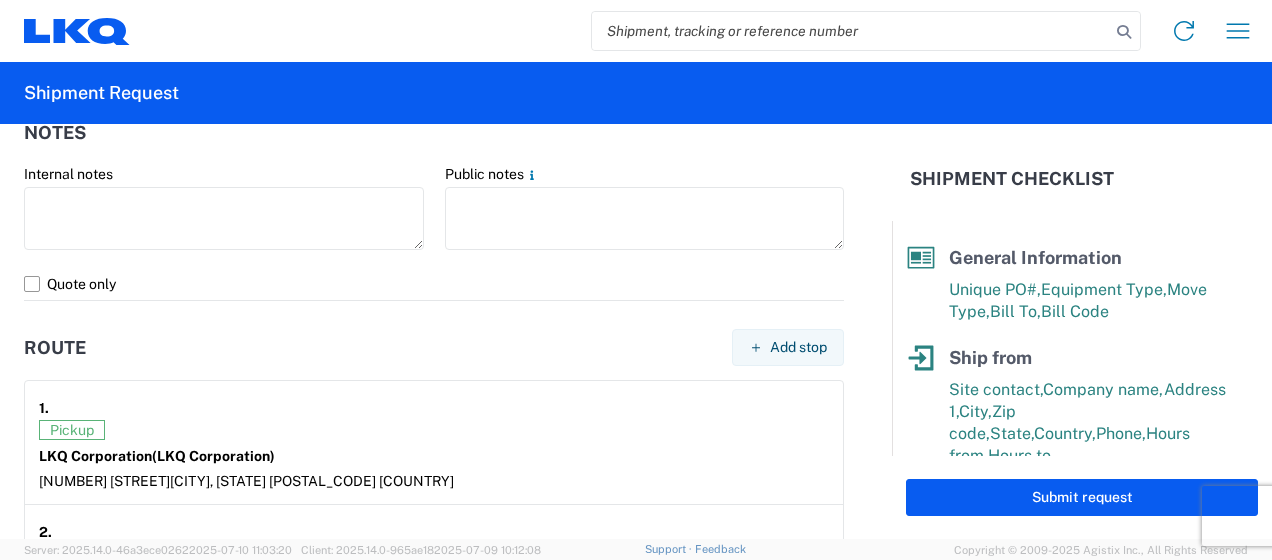 scroll, scrollTop: 1670, scrollLeft: 0, axis: vertical 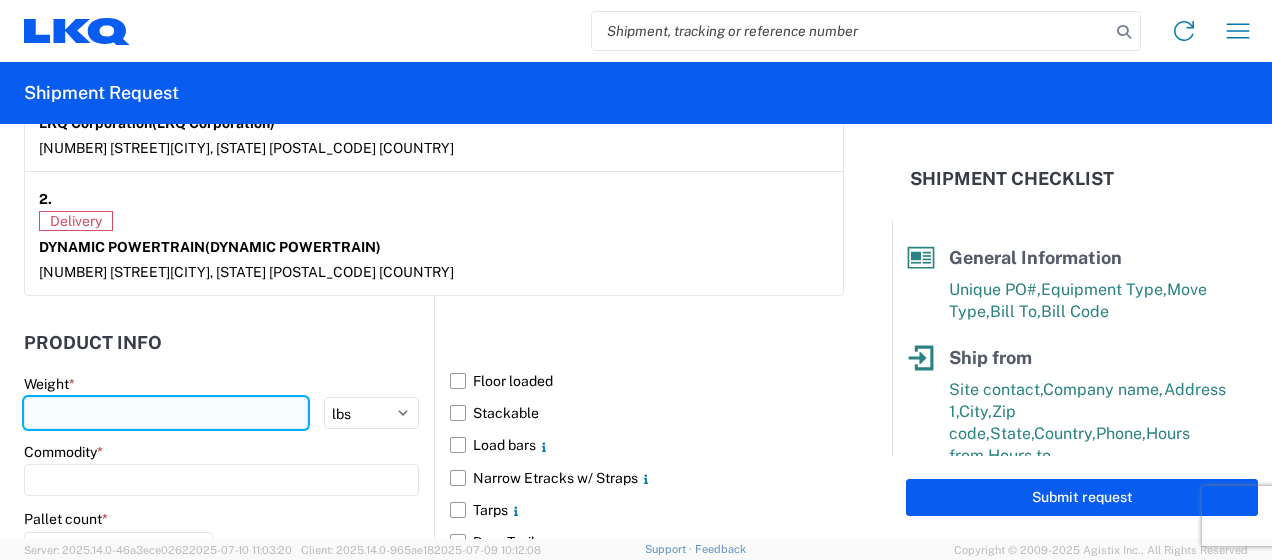 click 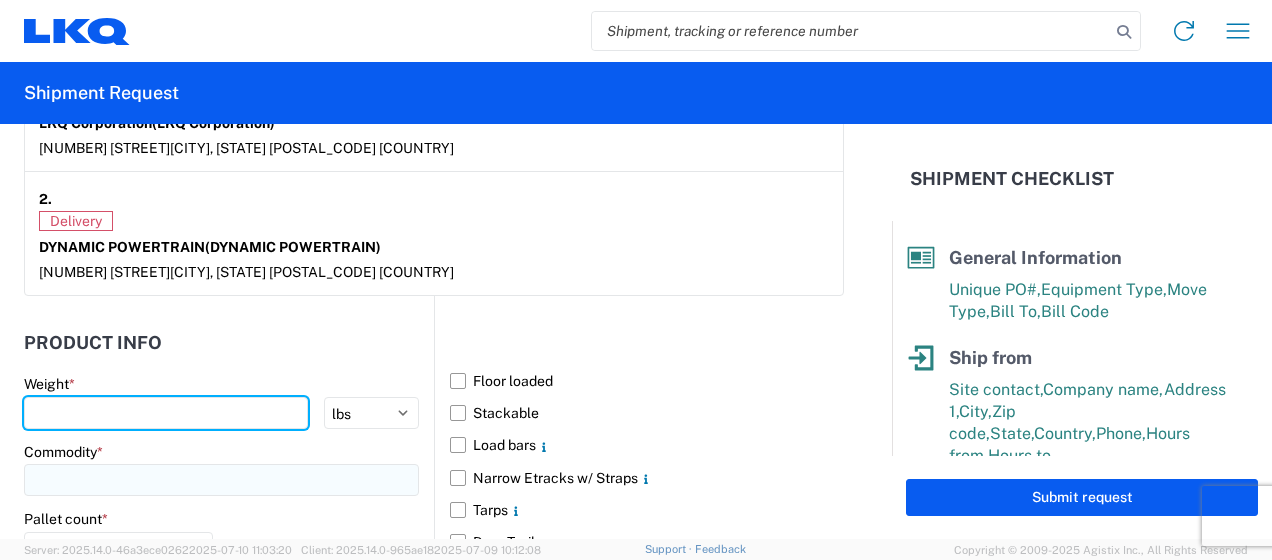 type on "[POSTAL_CODE]" 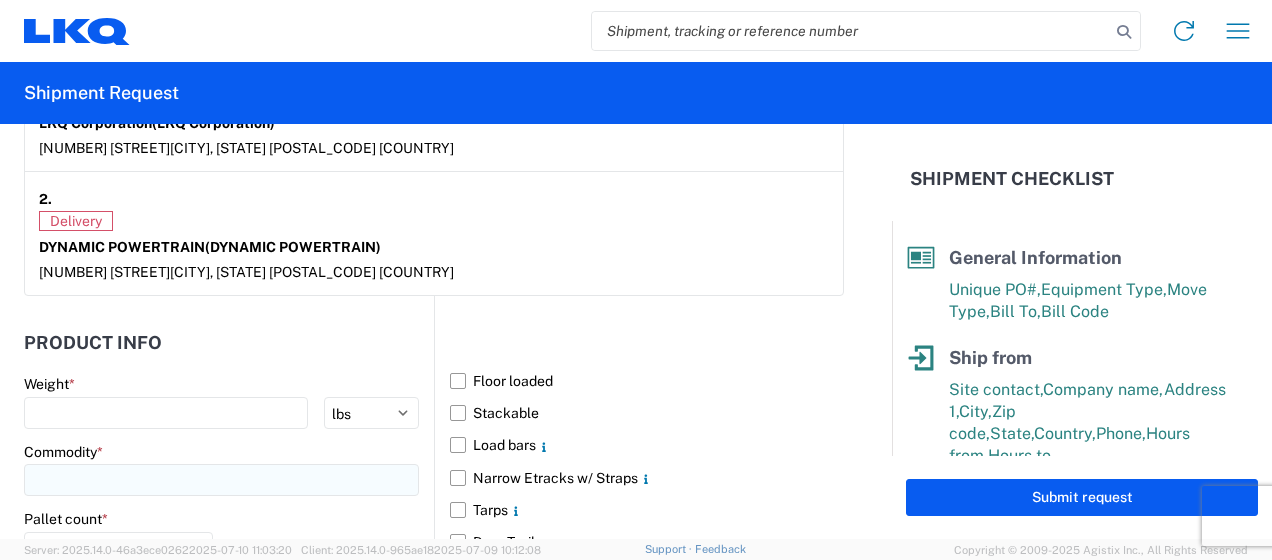 click 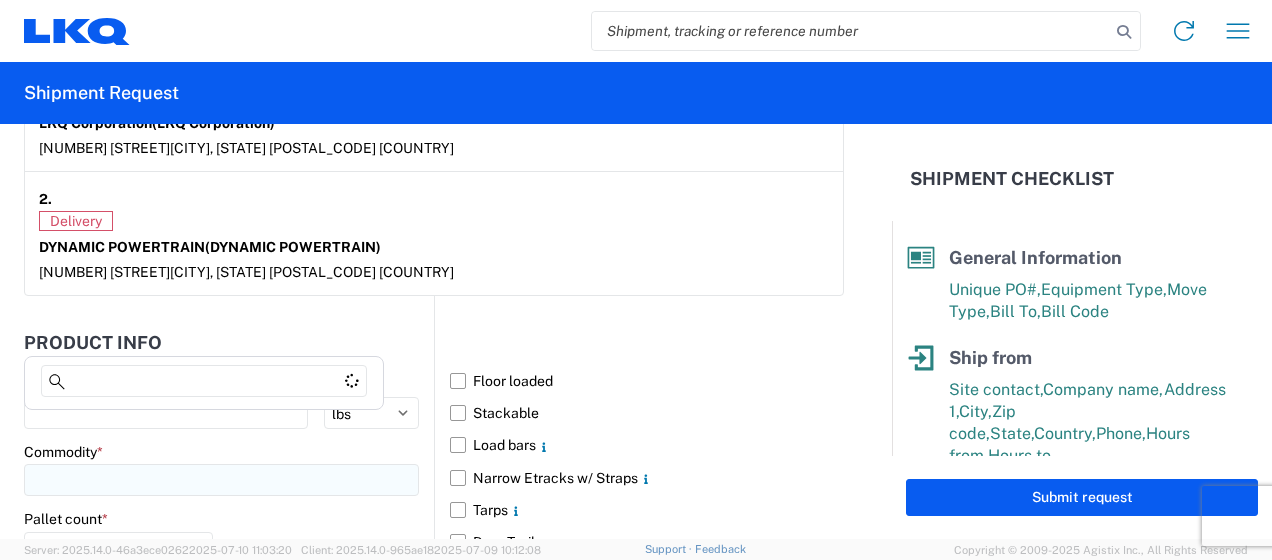 scroll, scrollTop: 1837, scrollLeft: 0, axis: vertical 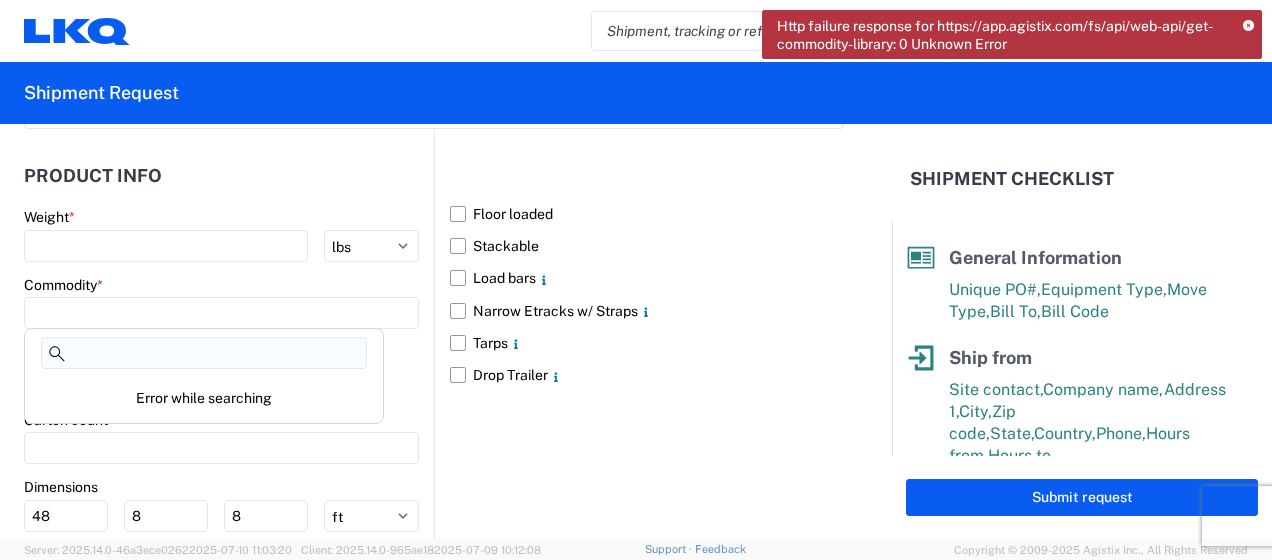 click 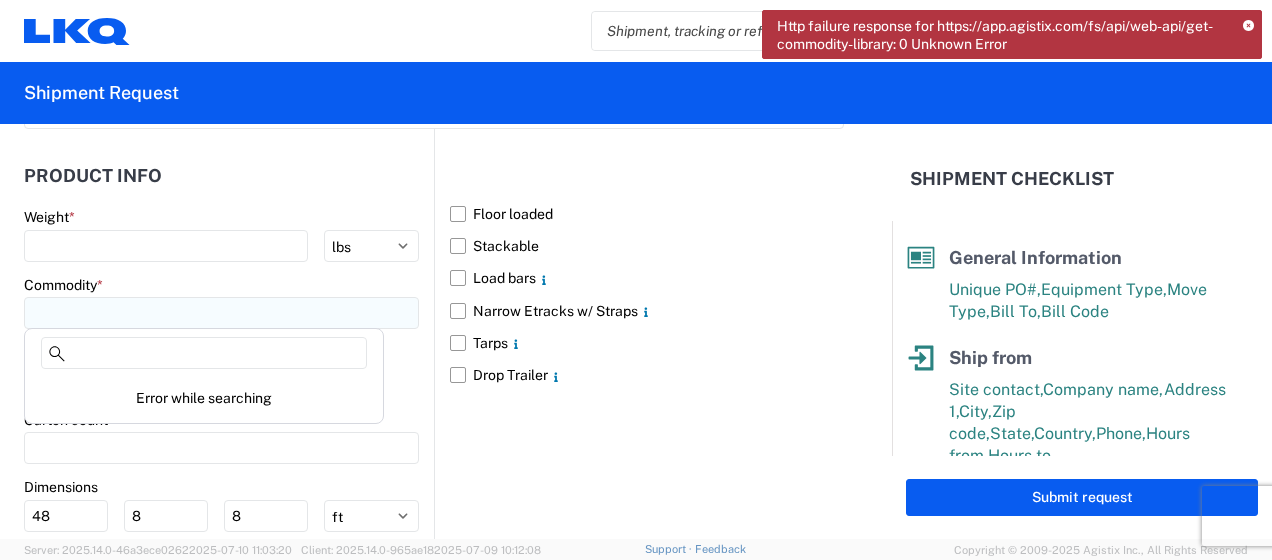 click 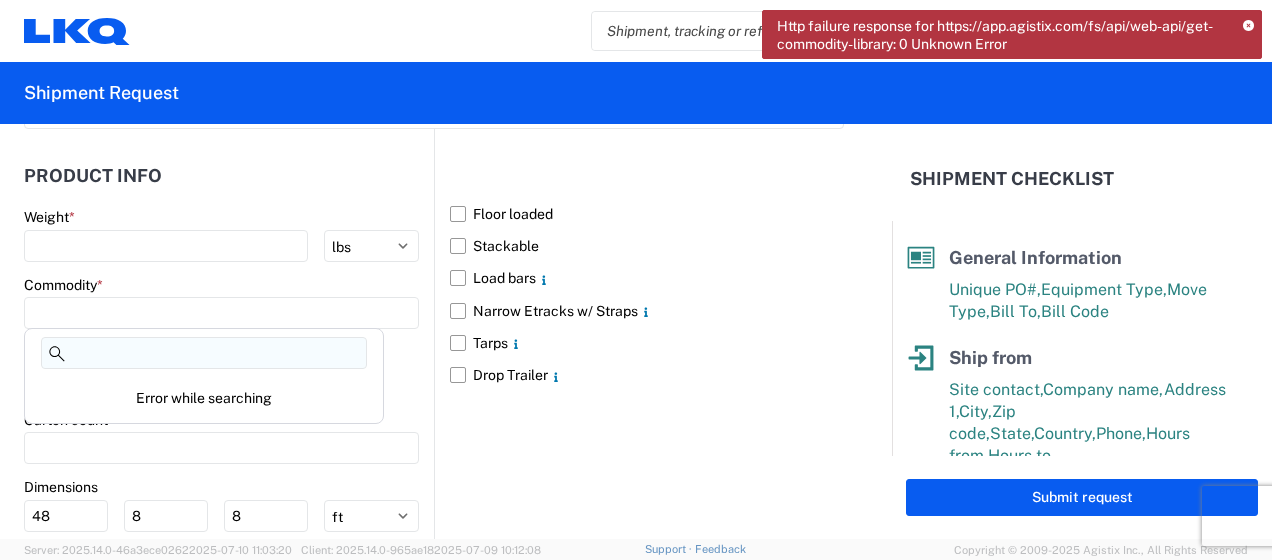 click 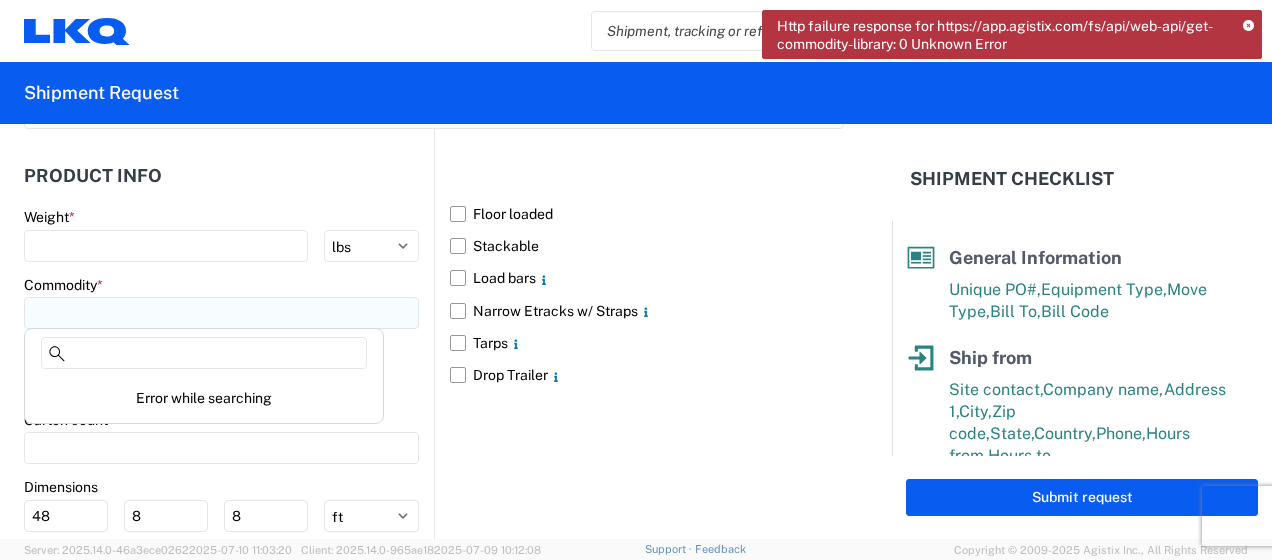 click 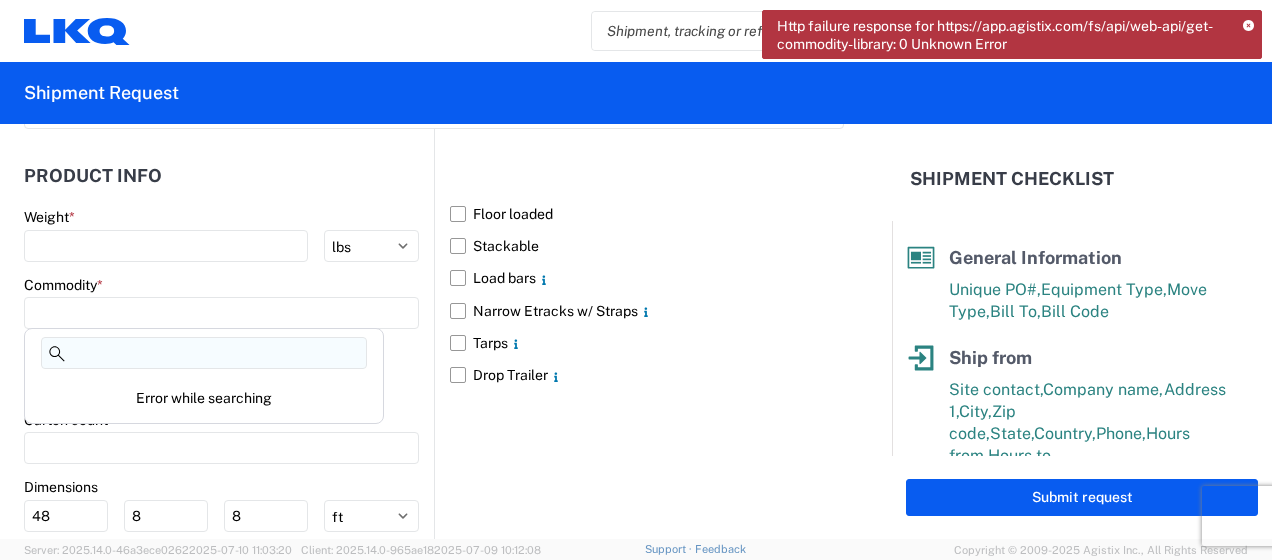 click 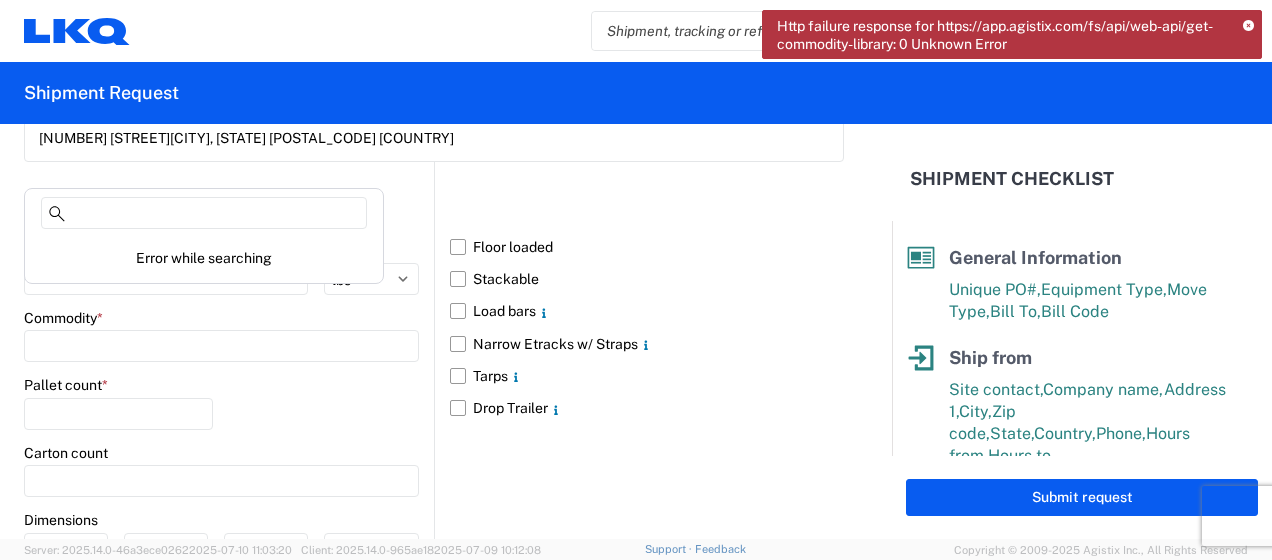 scroll, scrollTop: 1977, scrollLeft: 0, axis: vertical 